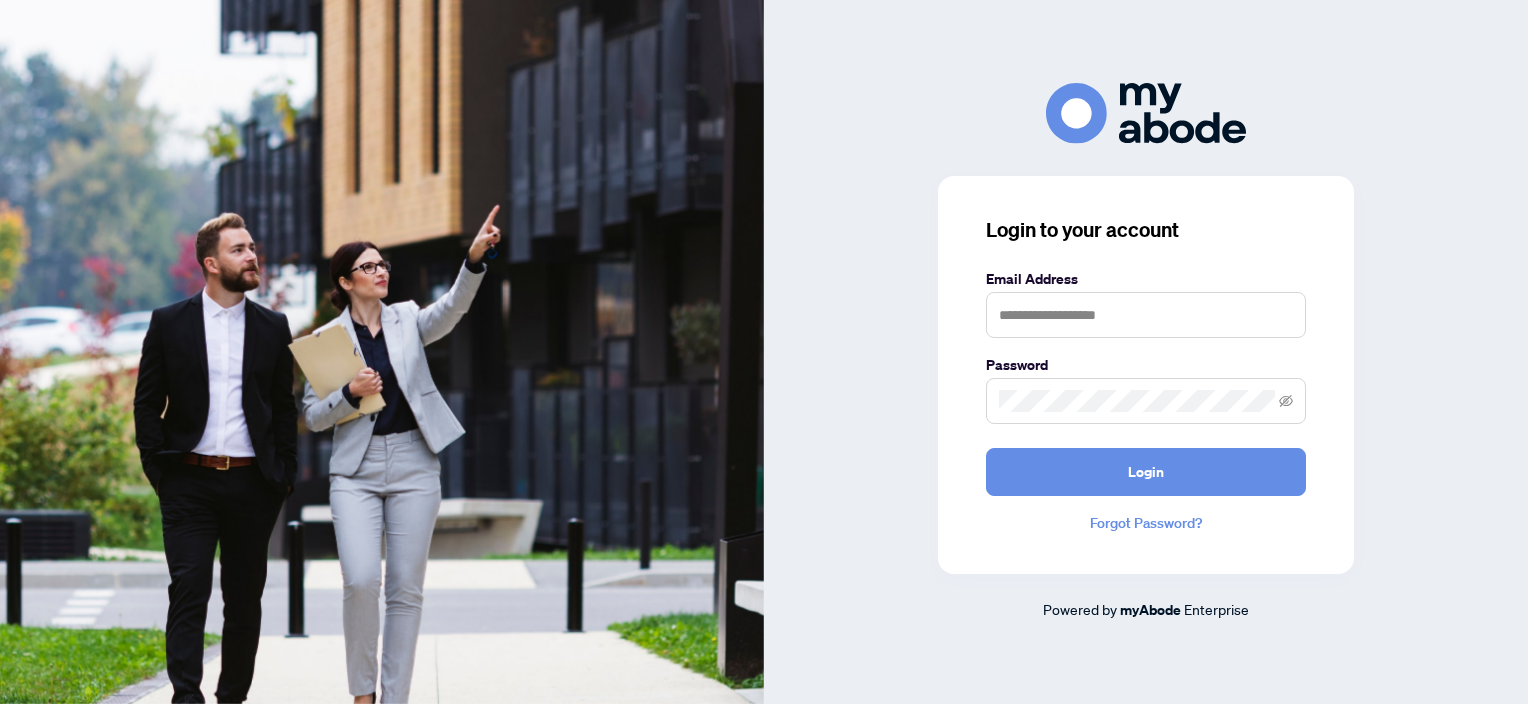 scroll, scrollTop: 0, scrollLeft: 0, axis: both 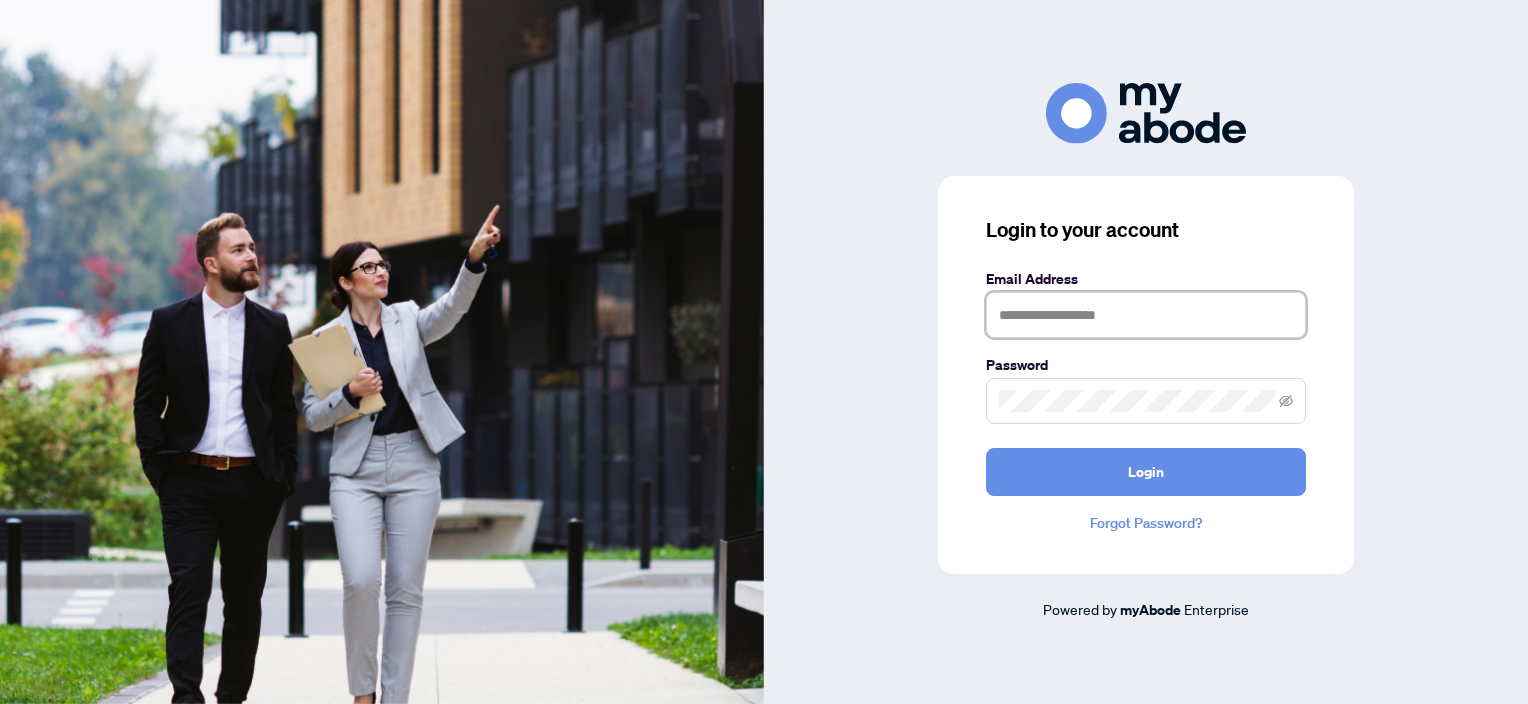 click at bounding box center (1146, 315) 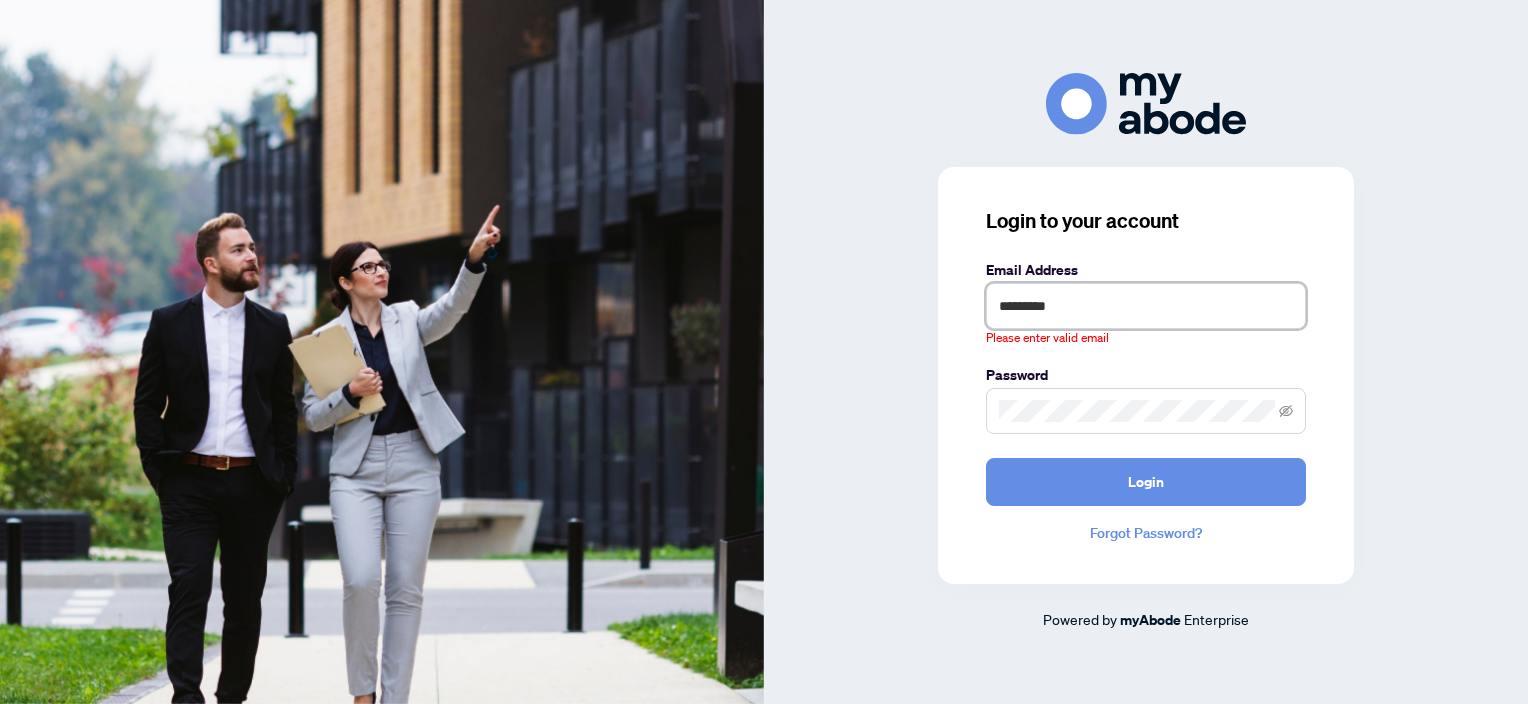 click on "********* Please enter valid email" at bounding box center (1146, 315) 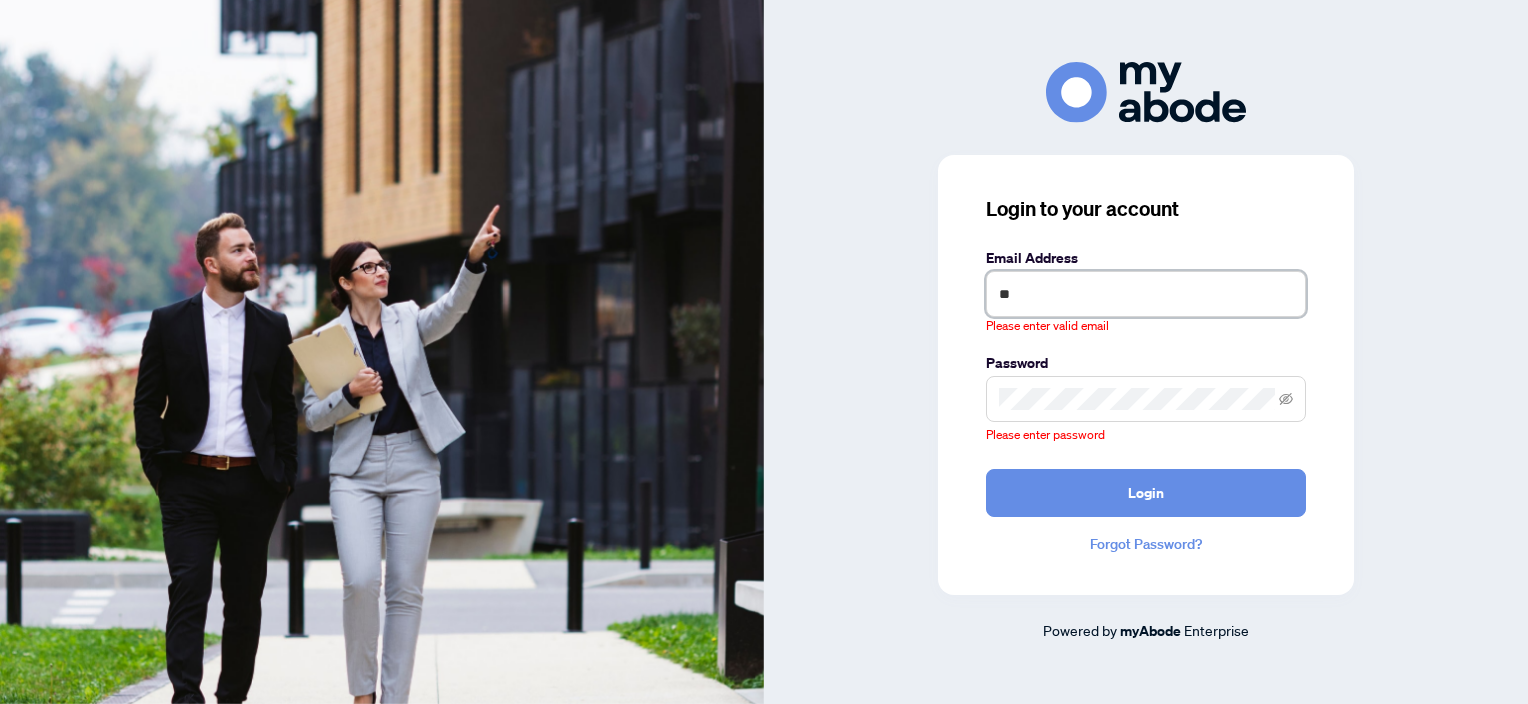 type on "*" 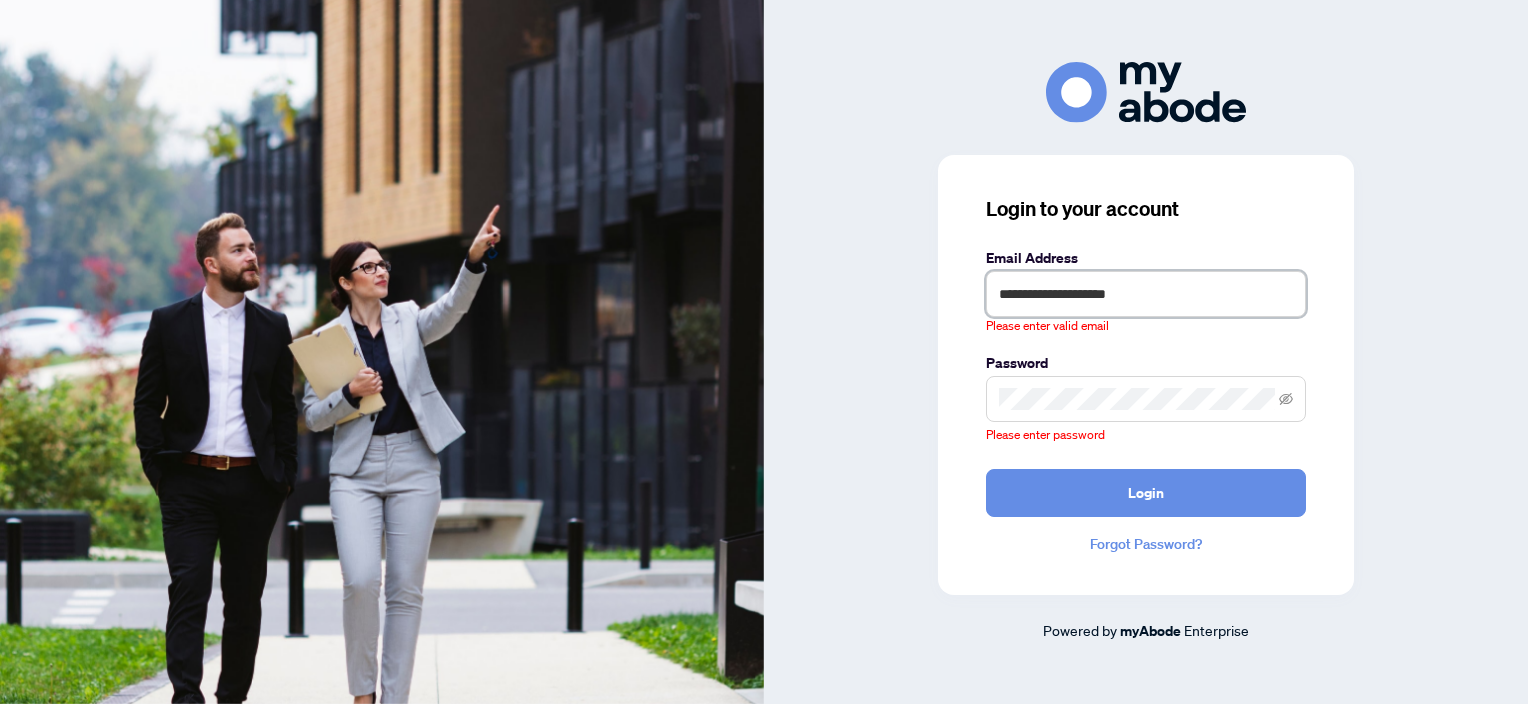 click on "**********" at bounding box center (1146, 294) 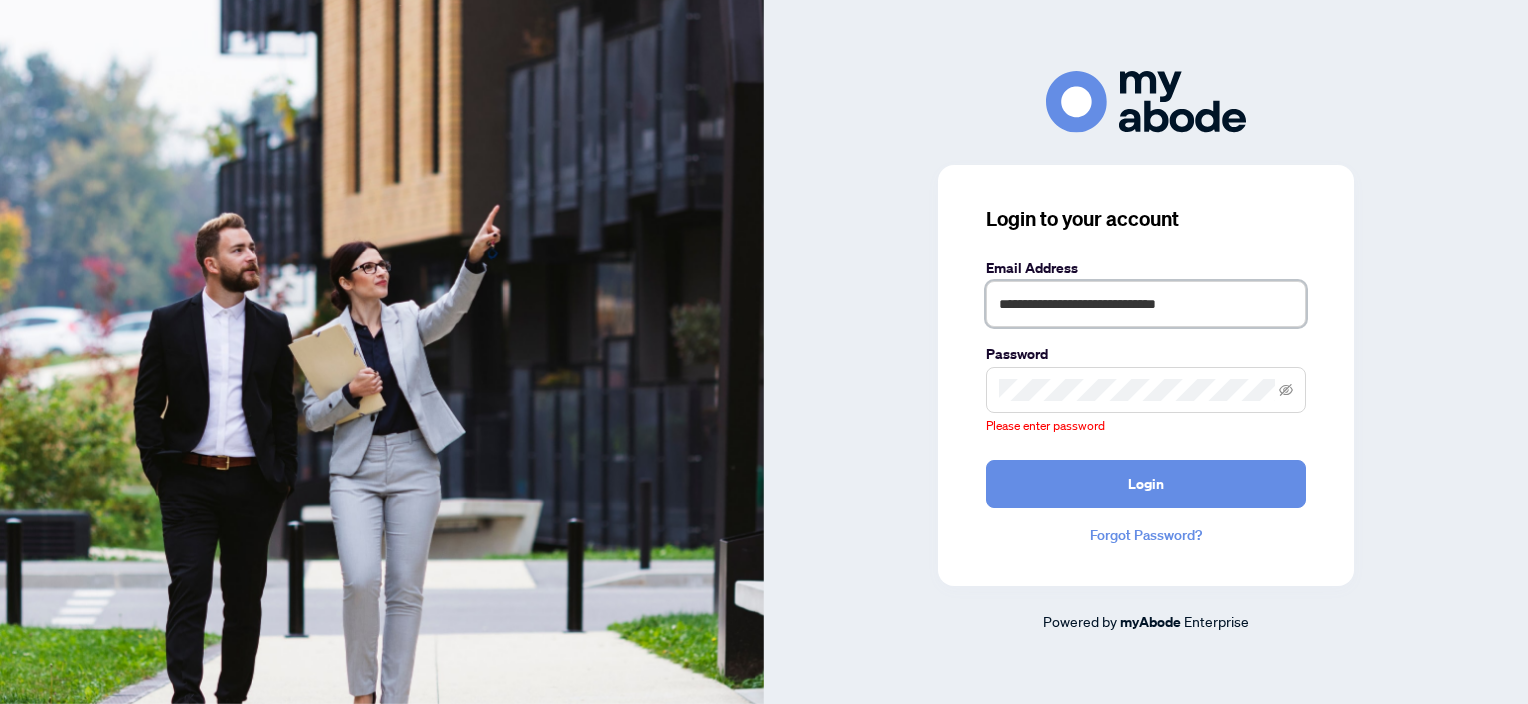 type on "**********" 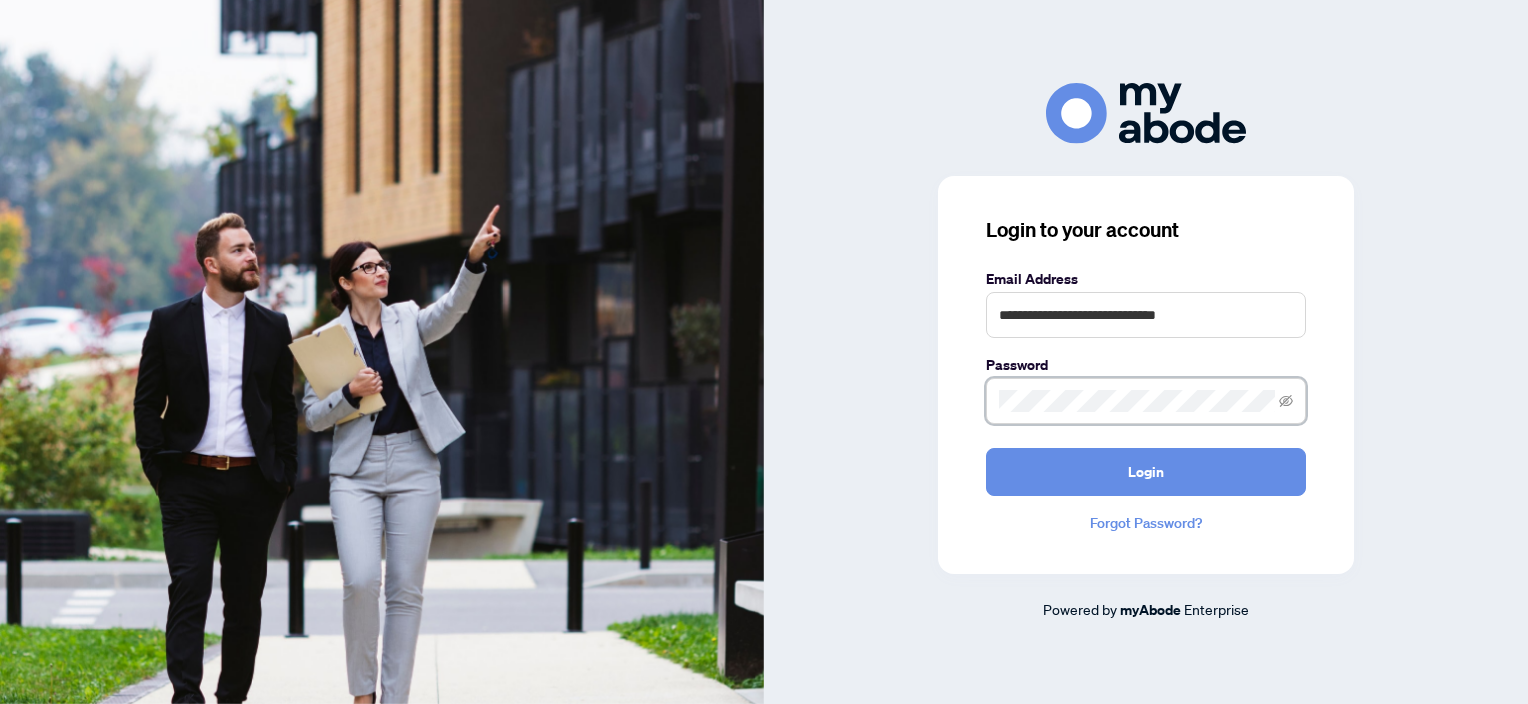 click on "Login" at bounding box center (1146, 472) 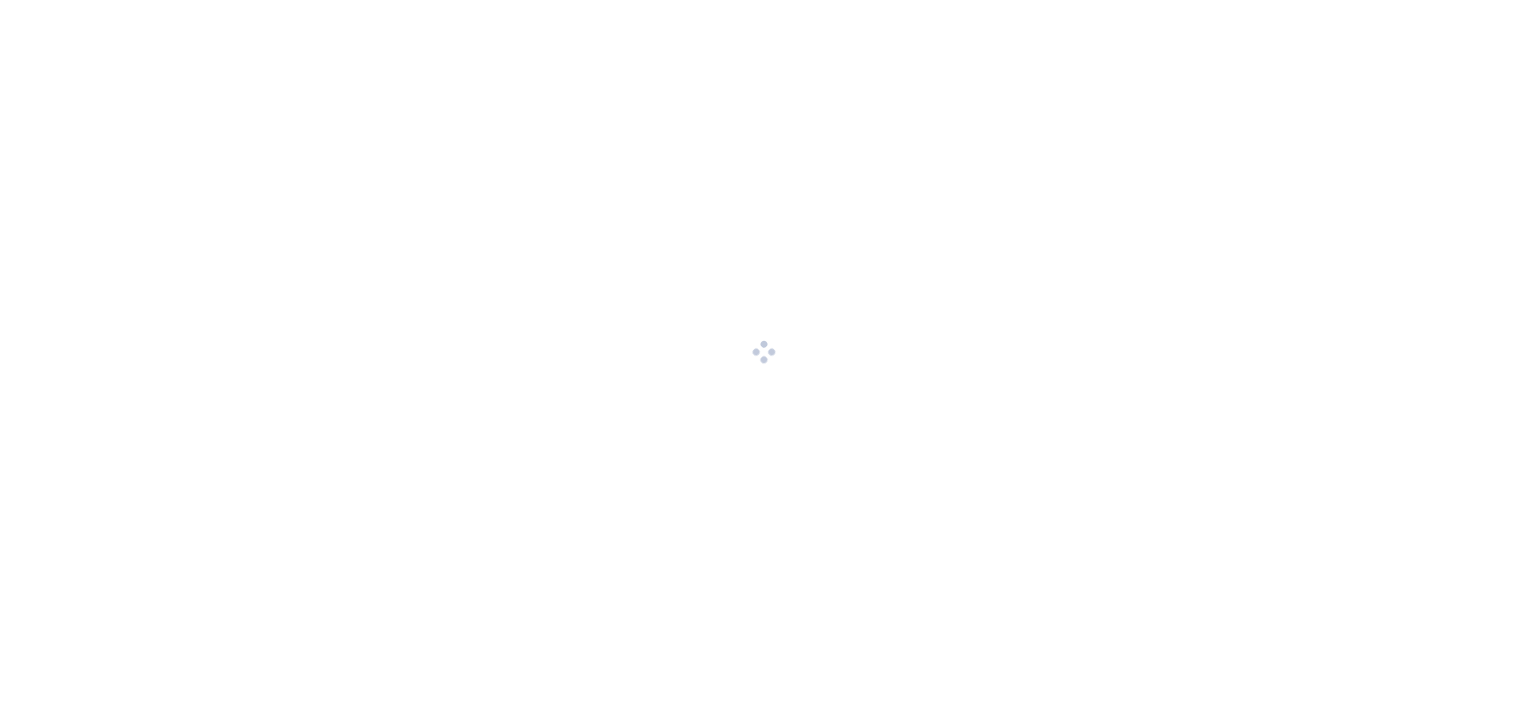 scroll, scrollTop: 0, scrollLeft: 0, axis: both 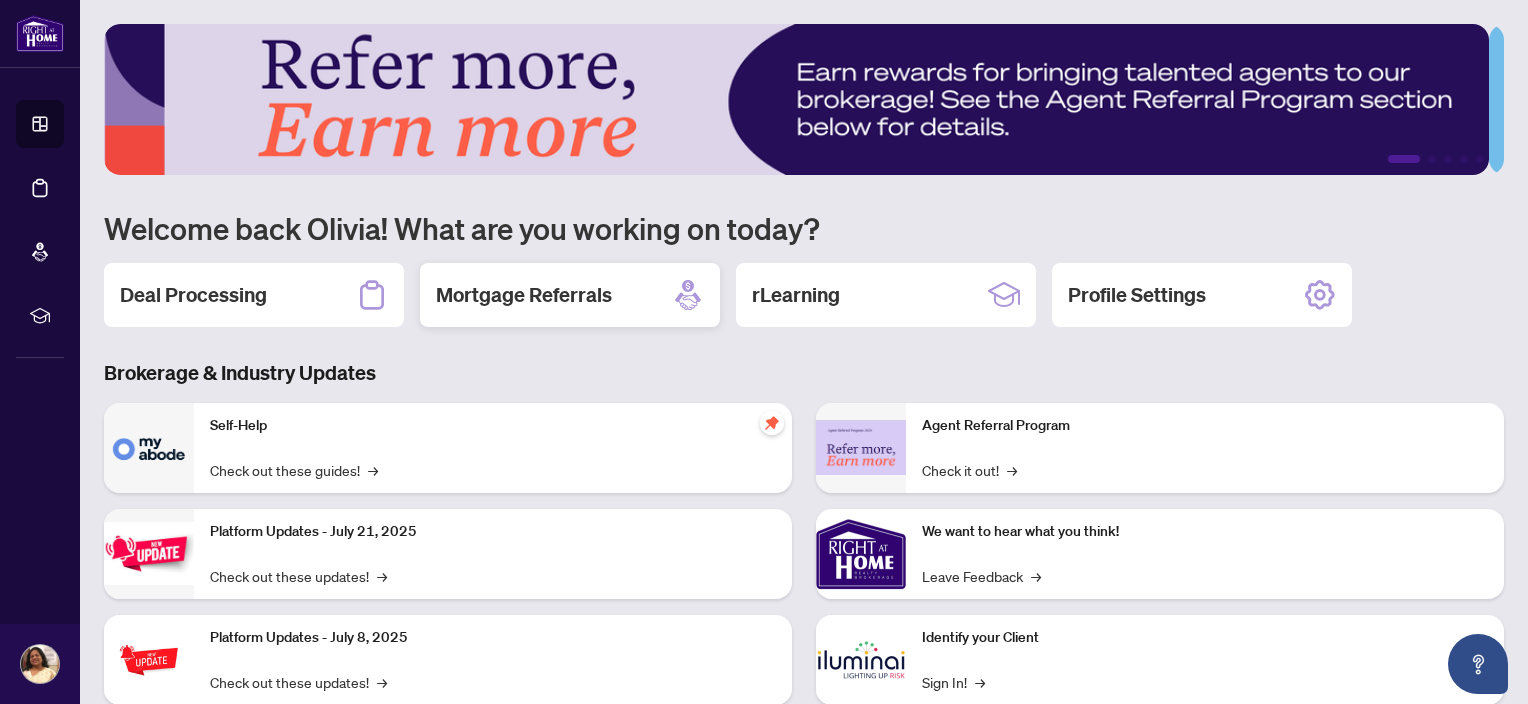 click on "Mortgage Referrals" at bounding box center [524, 295] 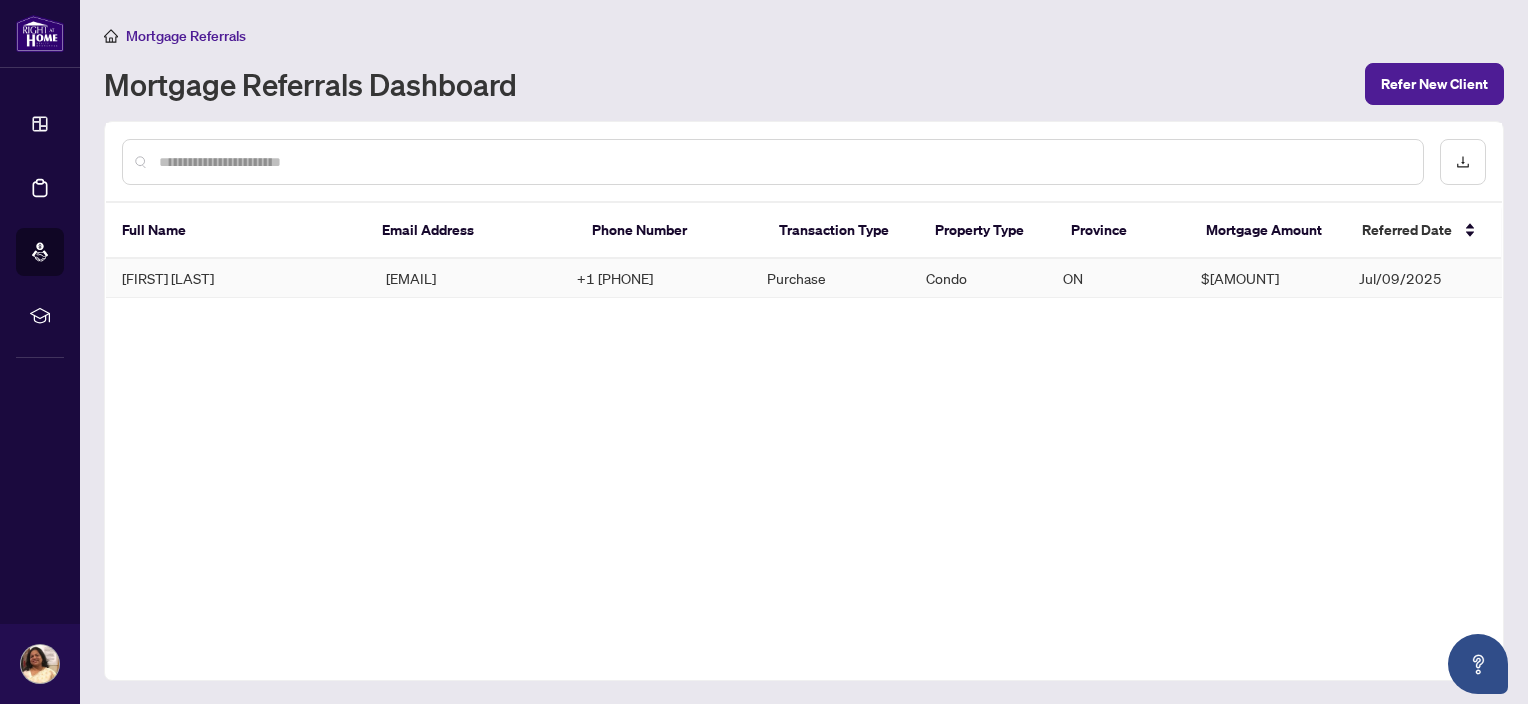 click on "[FIRST] [LAST]" at bounding box center [238, 278] 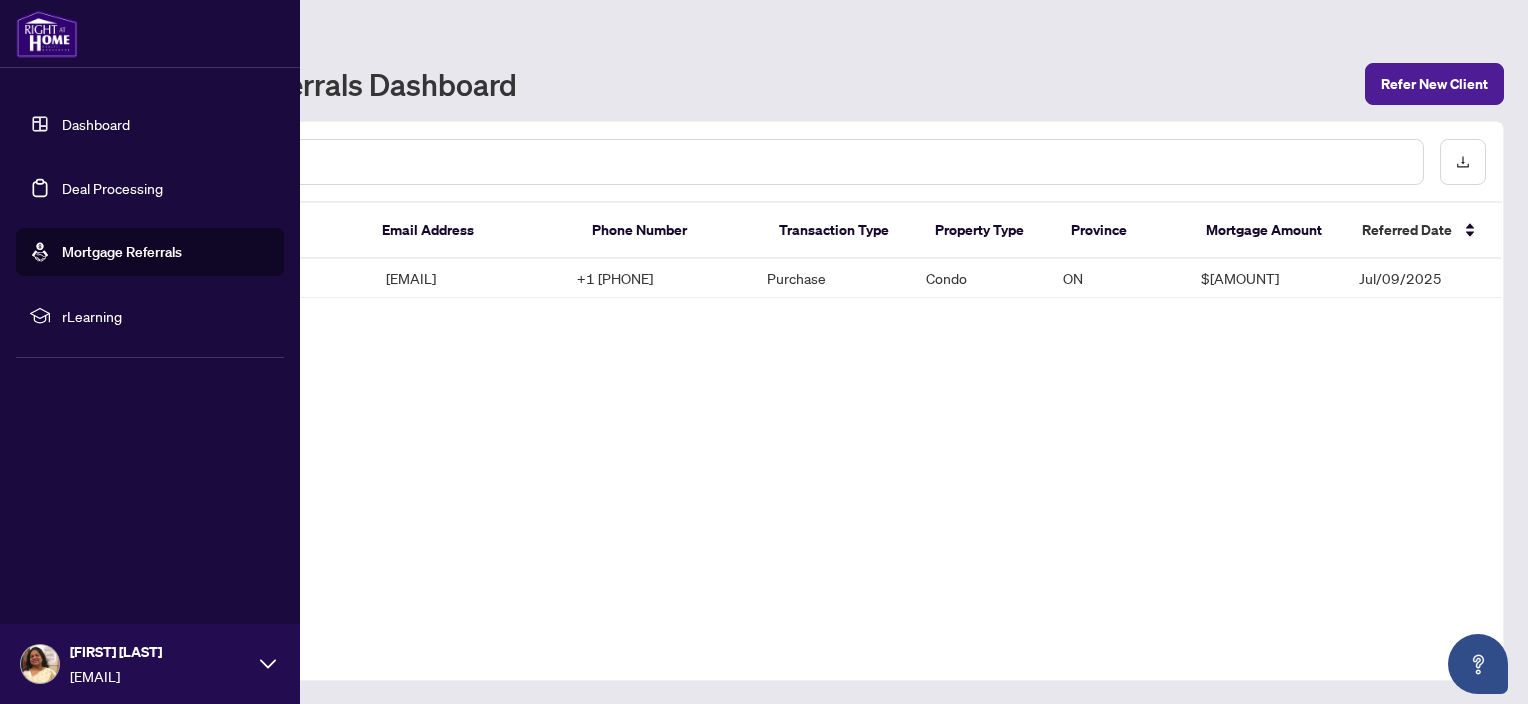 click on "Dashboard" at bounding box center [96, 124] 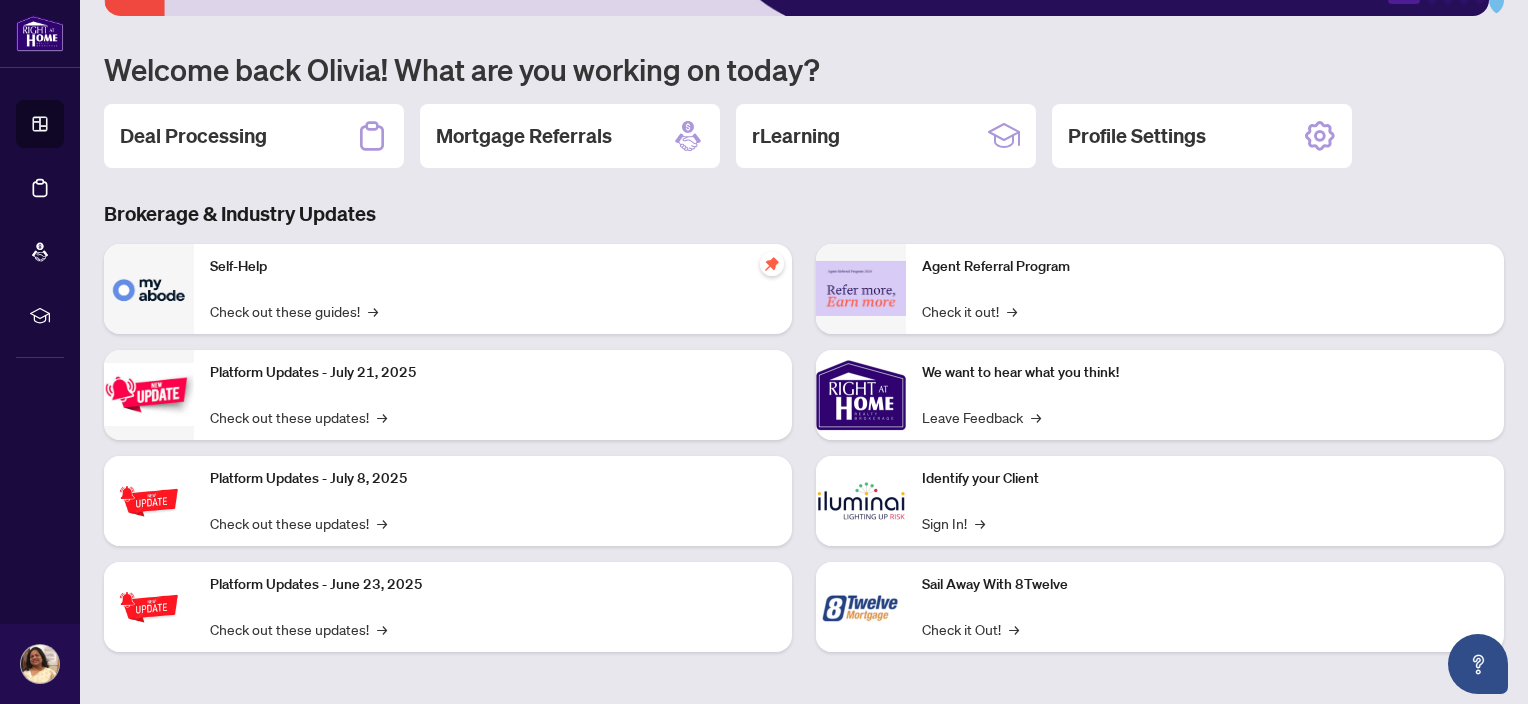 scroll, scrollTop: 158, scrollLeft: 0, axis: vertical 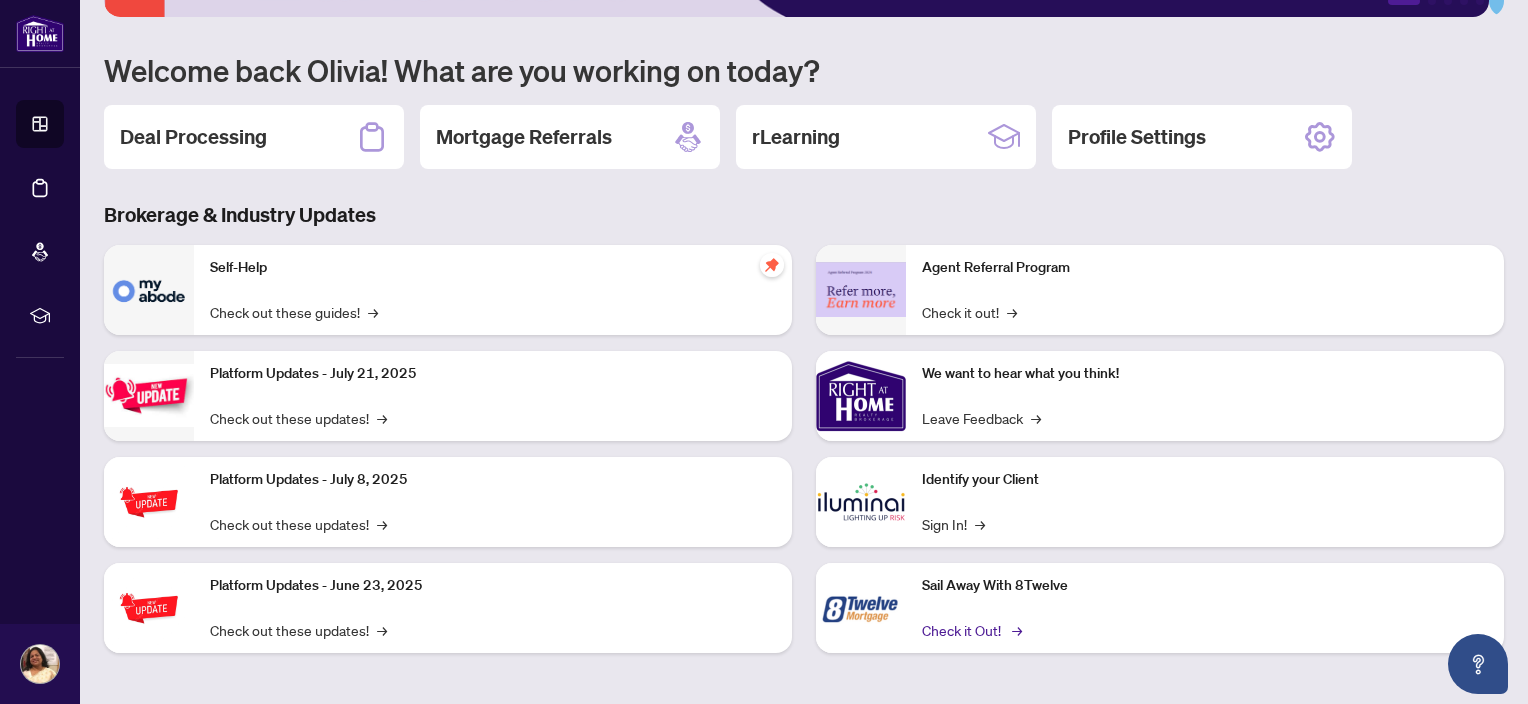 click on "Check it Out! →" at bounding box center [970, 630] 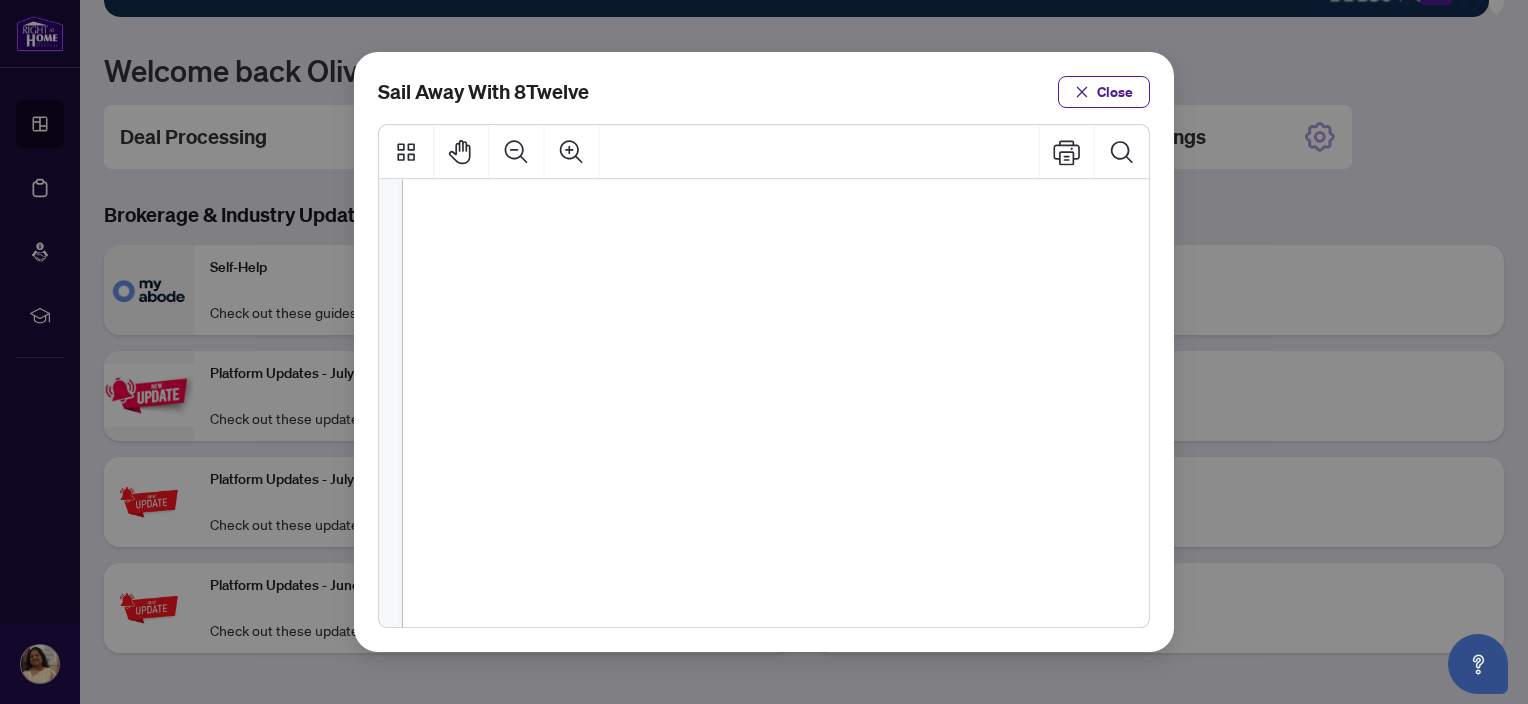 scroll, scrollTop: 517, scrollLeft: 0, axis: vertical 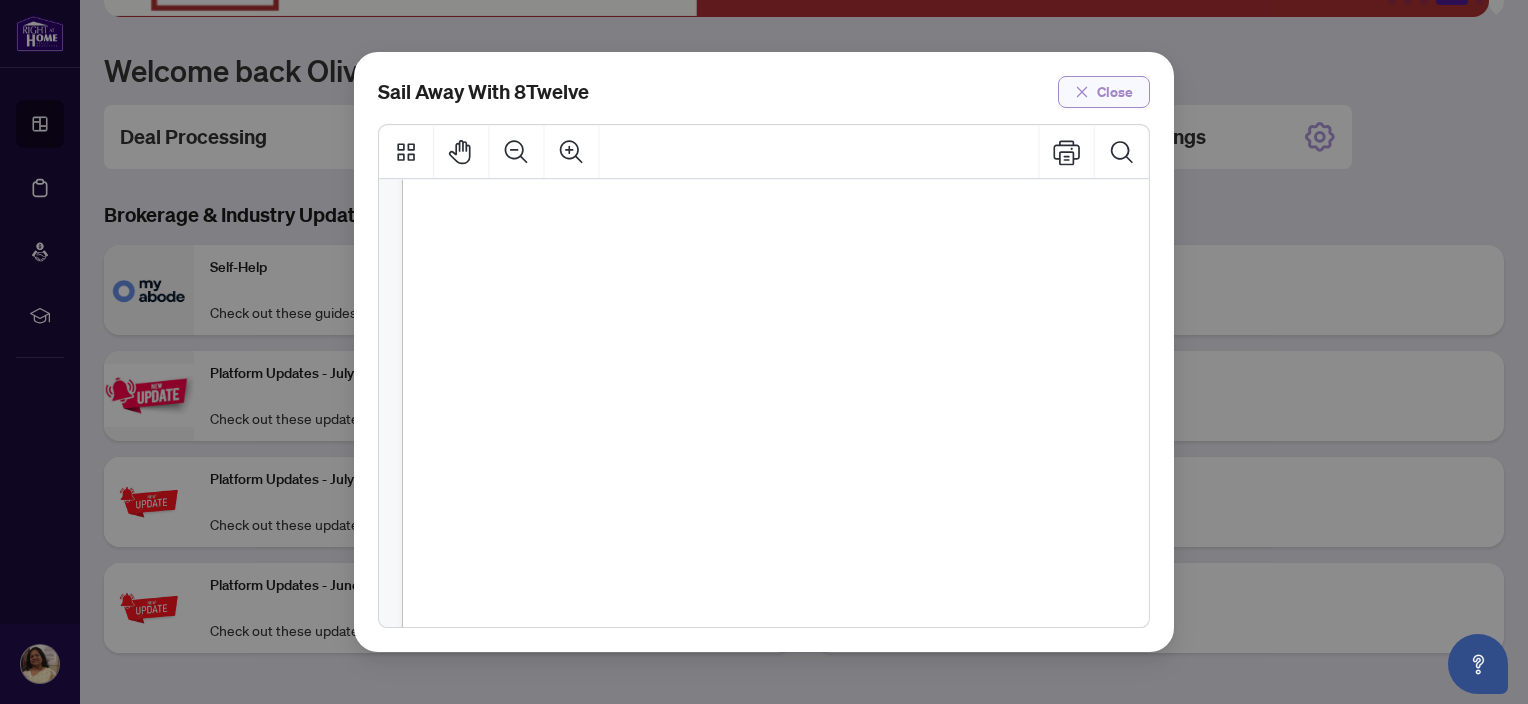 click on "Close" at bounding box center (1104, 92) 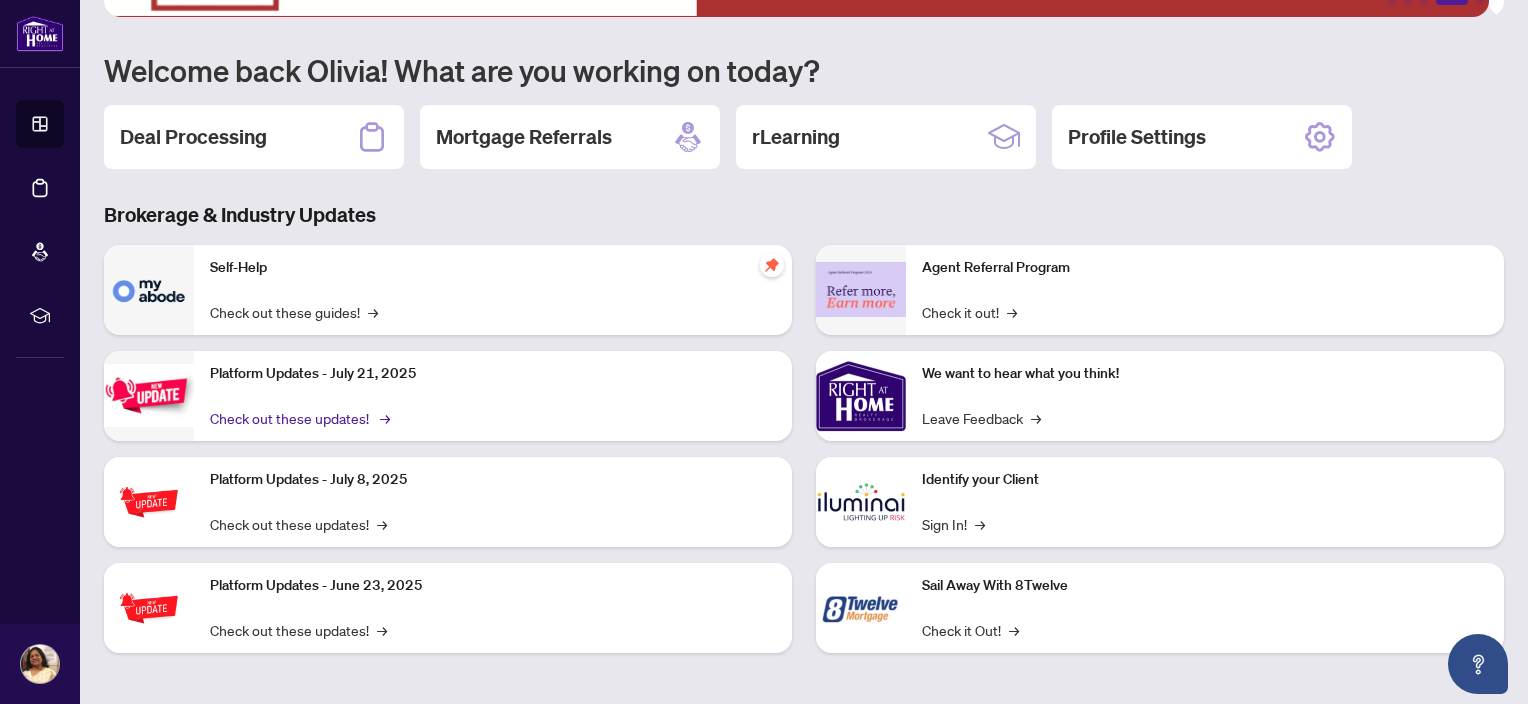 click on "Check out these updates! →" at bounding box center (298, 418) 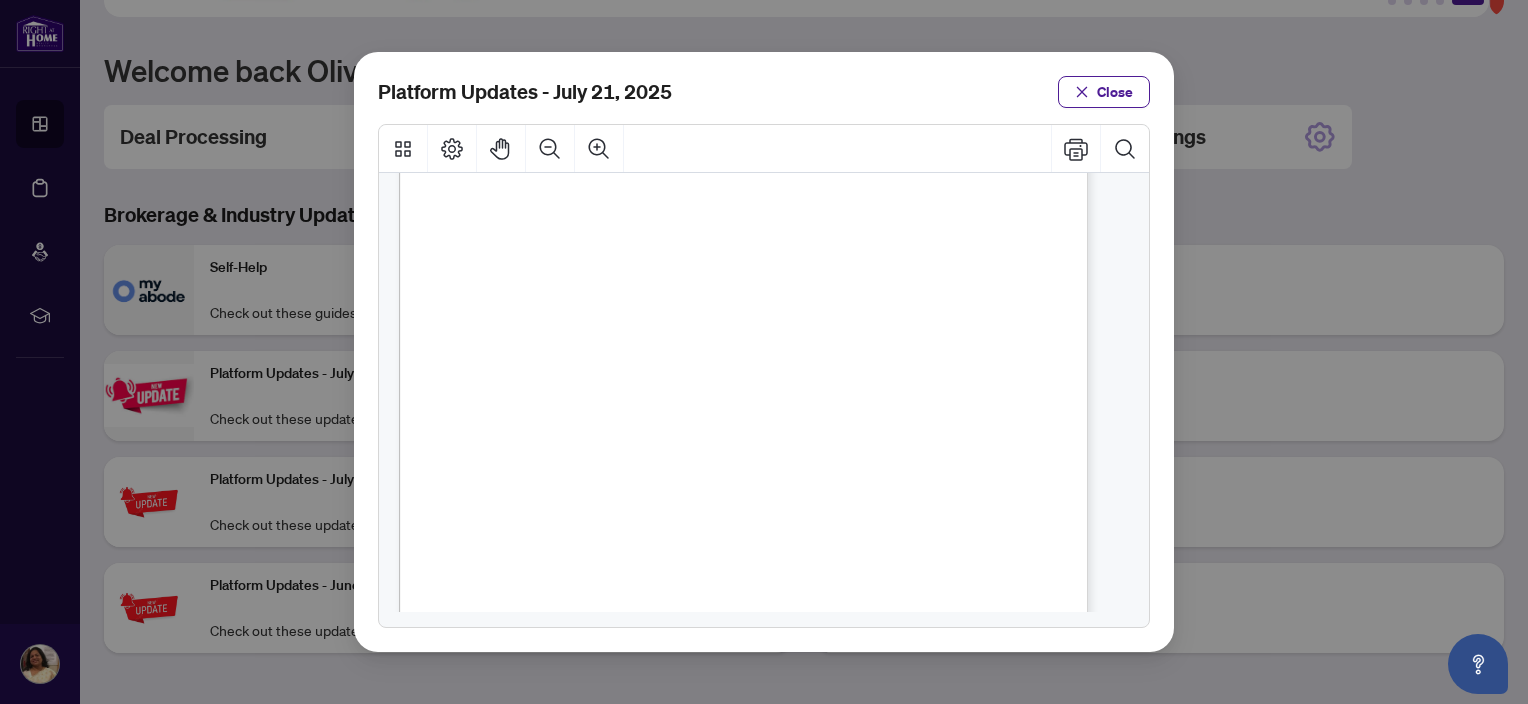 scroll, scrollTop: 356, scrollLeft: 0, axis: vertical 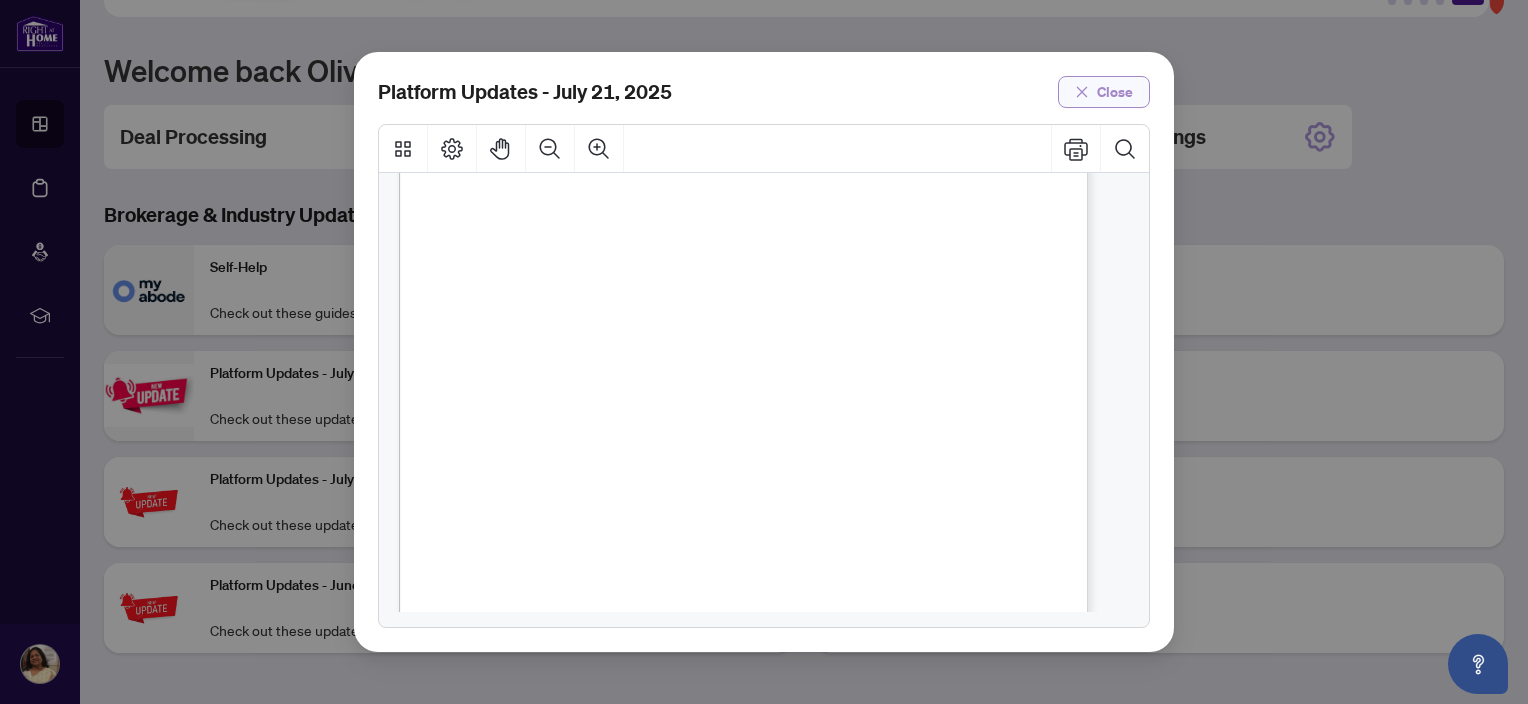 click on "Close" at bounding box center (1115, 92) 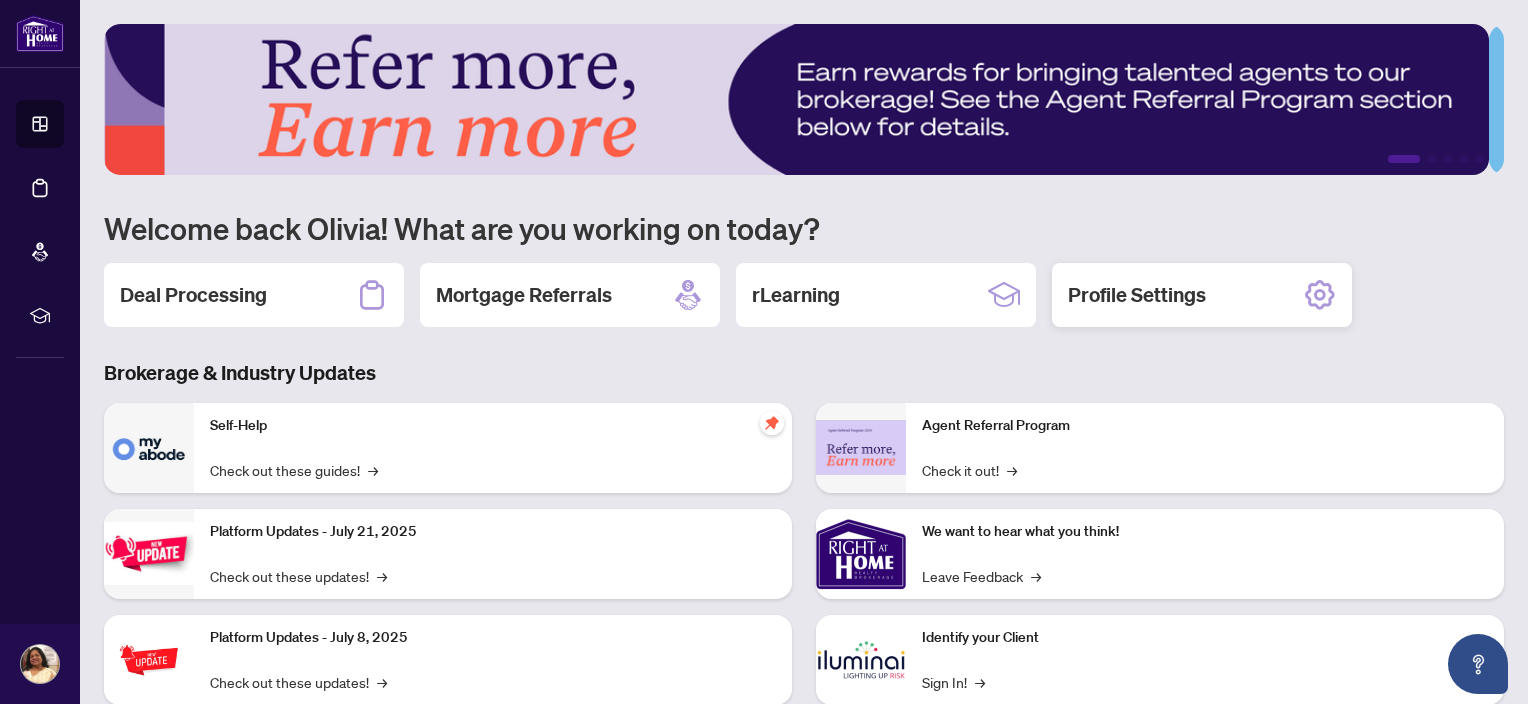 click on "Profile Settings" at bounding box center [1137, 295] 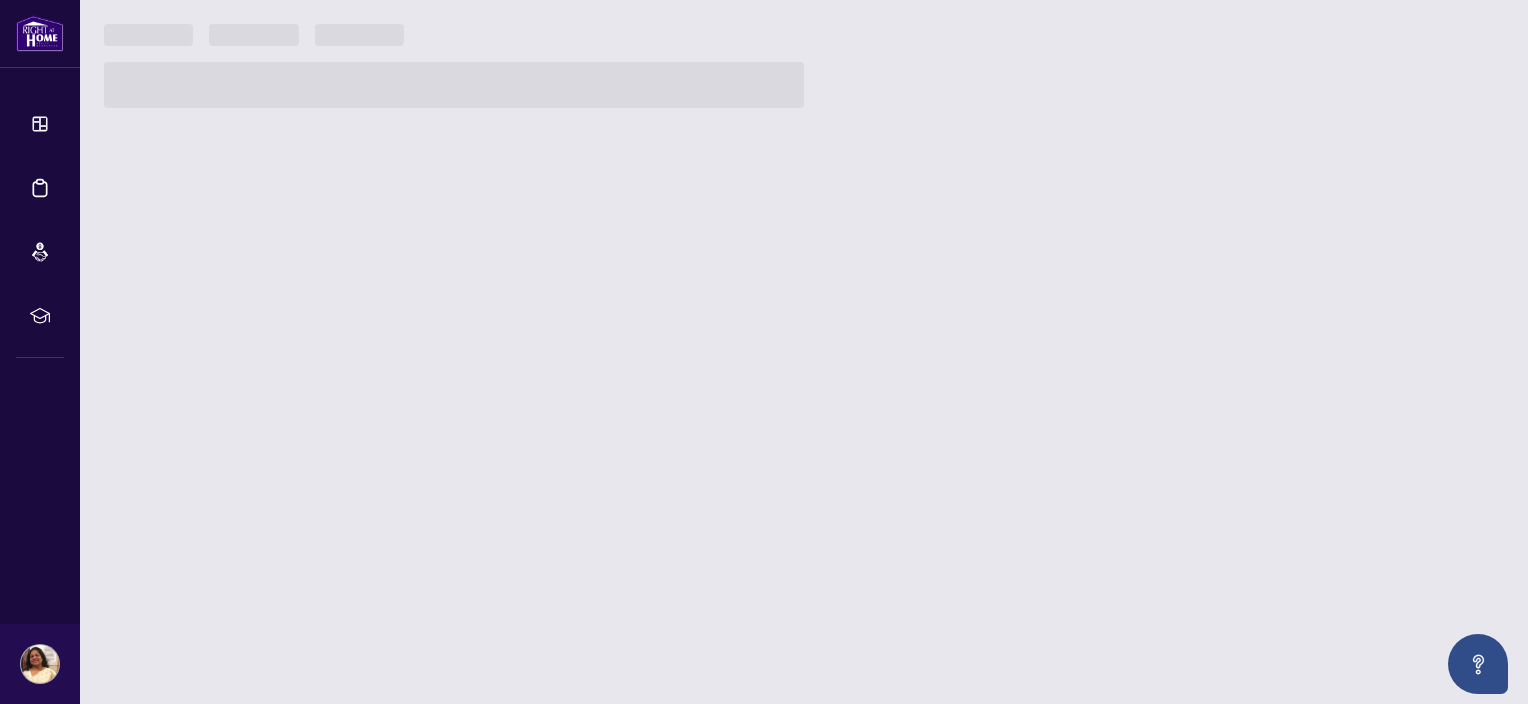 scroll, scrollTop: 0, scrollLeft: 0, axis: both 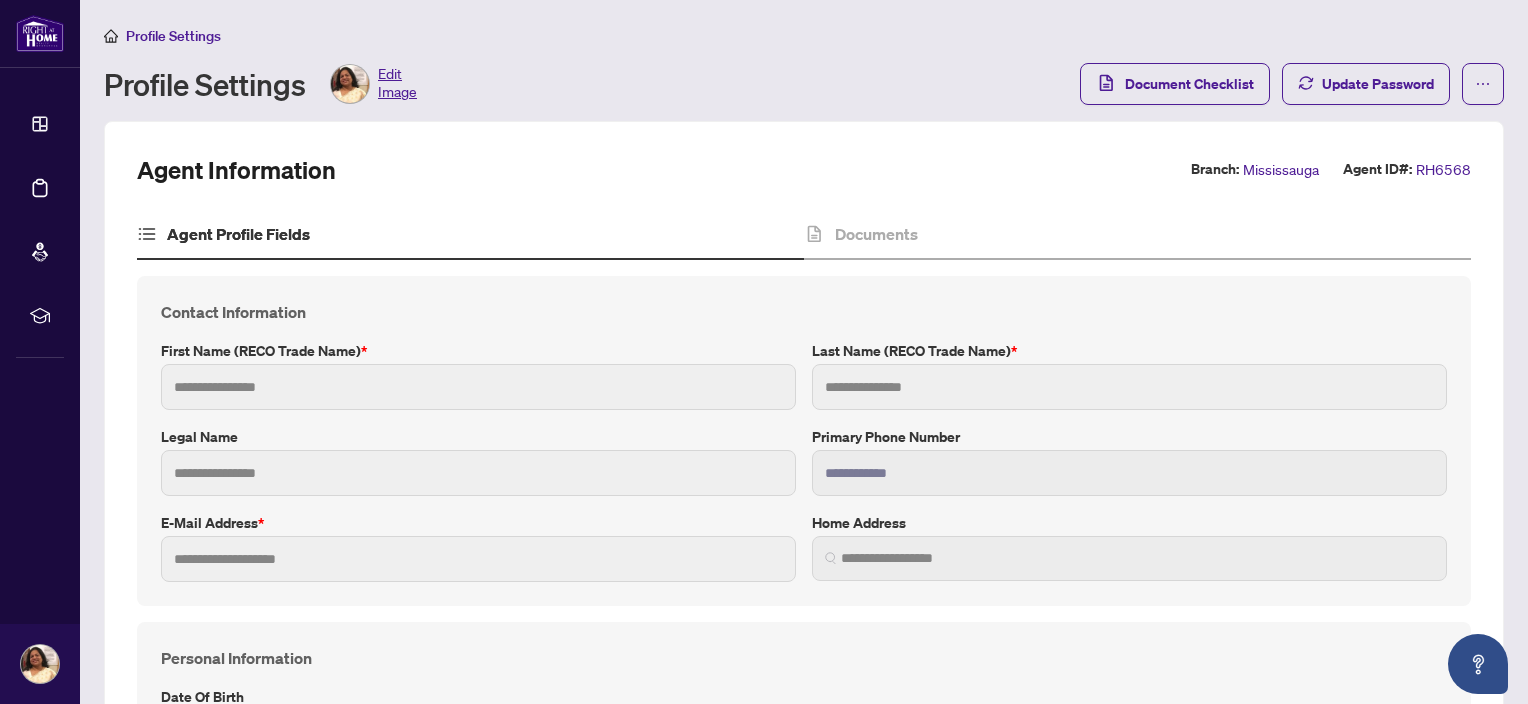 type on "******" 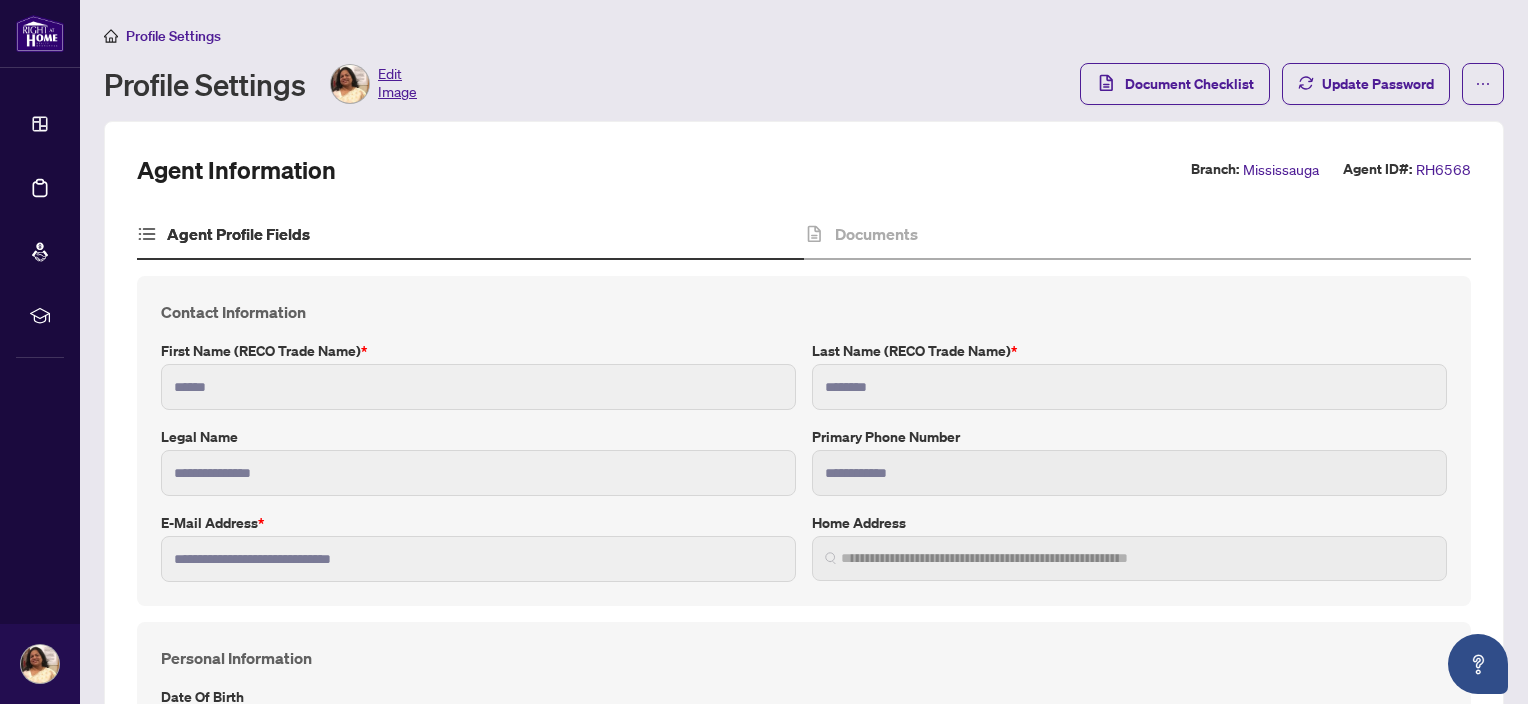 type on "**********" 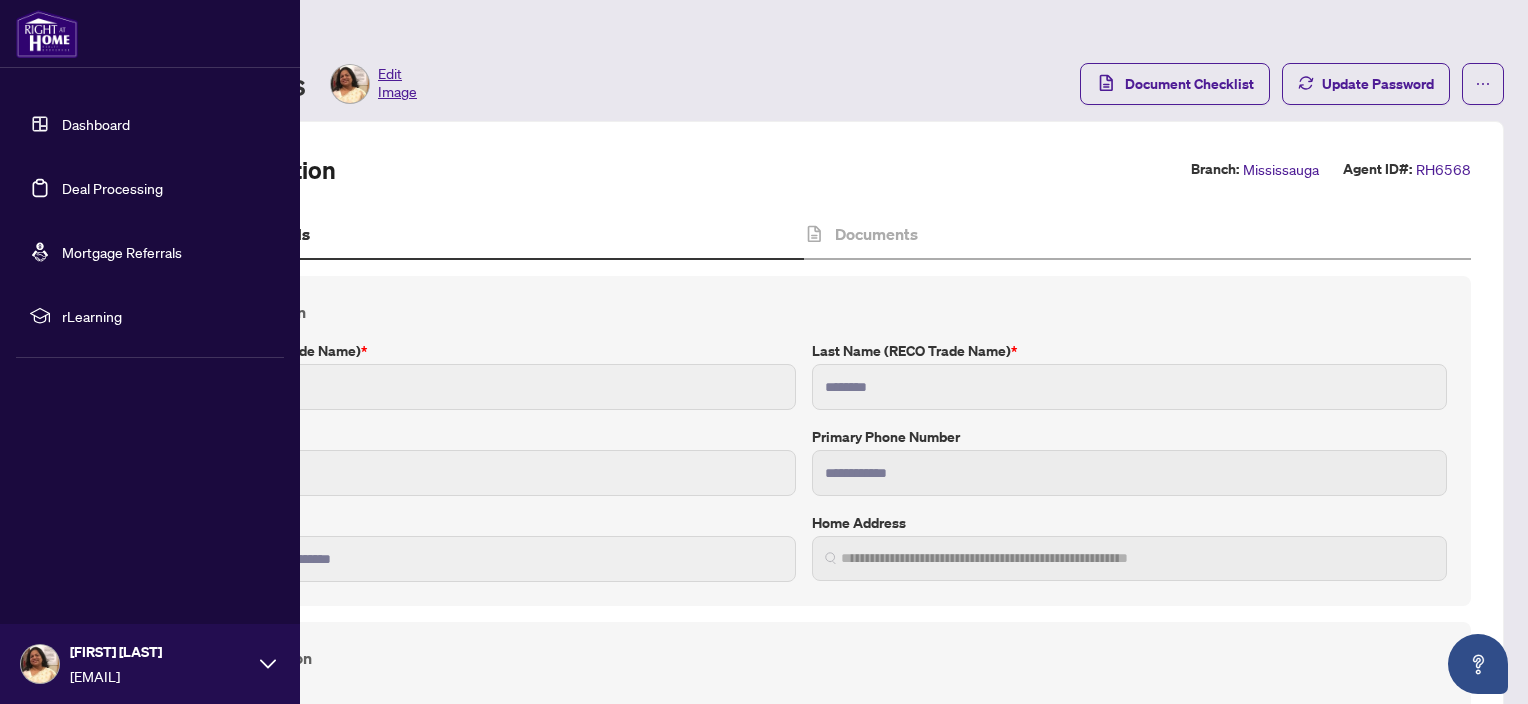 click at bounding box center [40, 664] 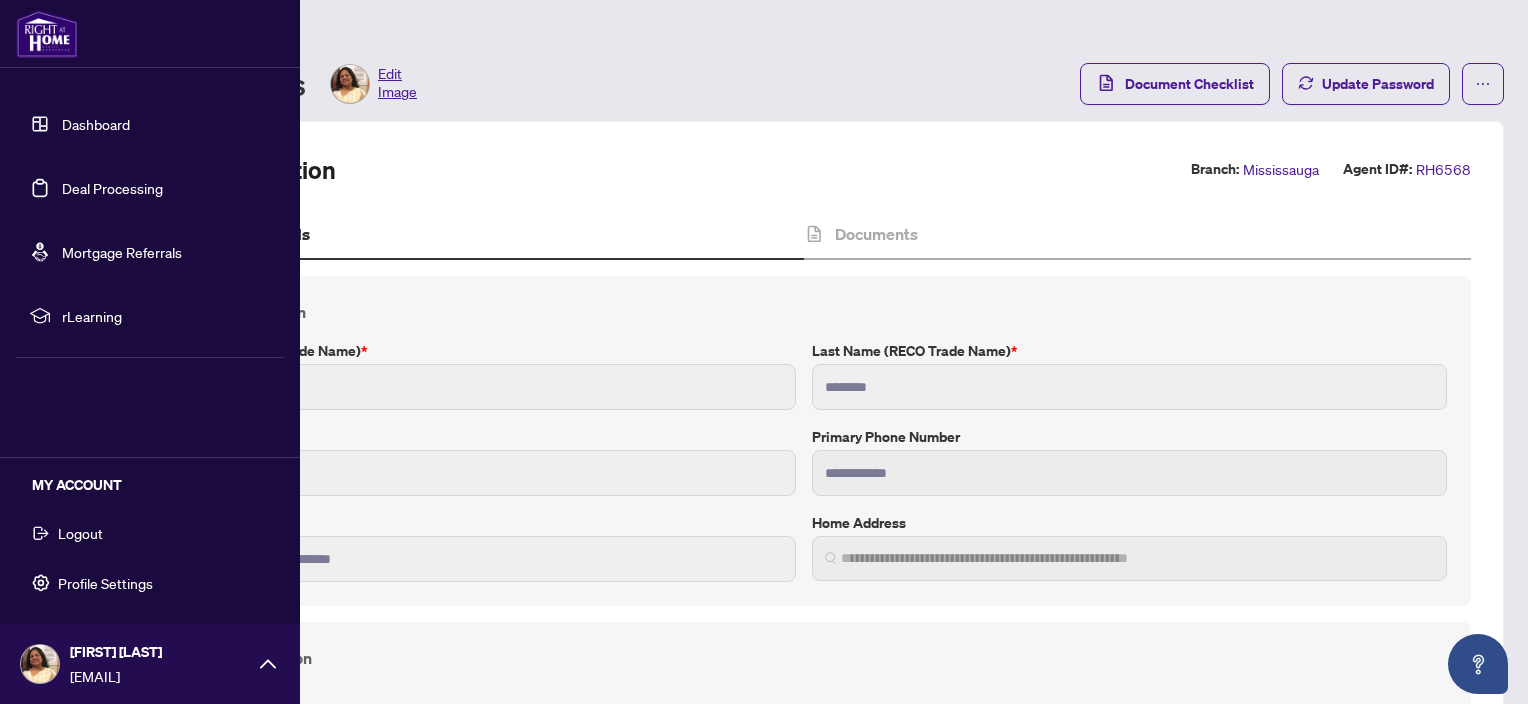 click on "Profile Settings" at bounding box center [105, 583] 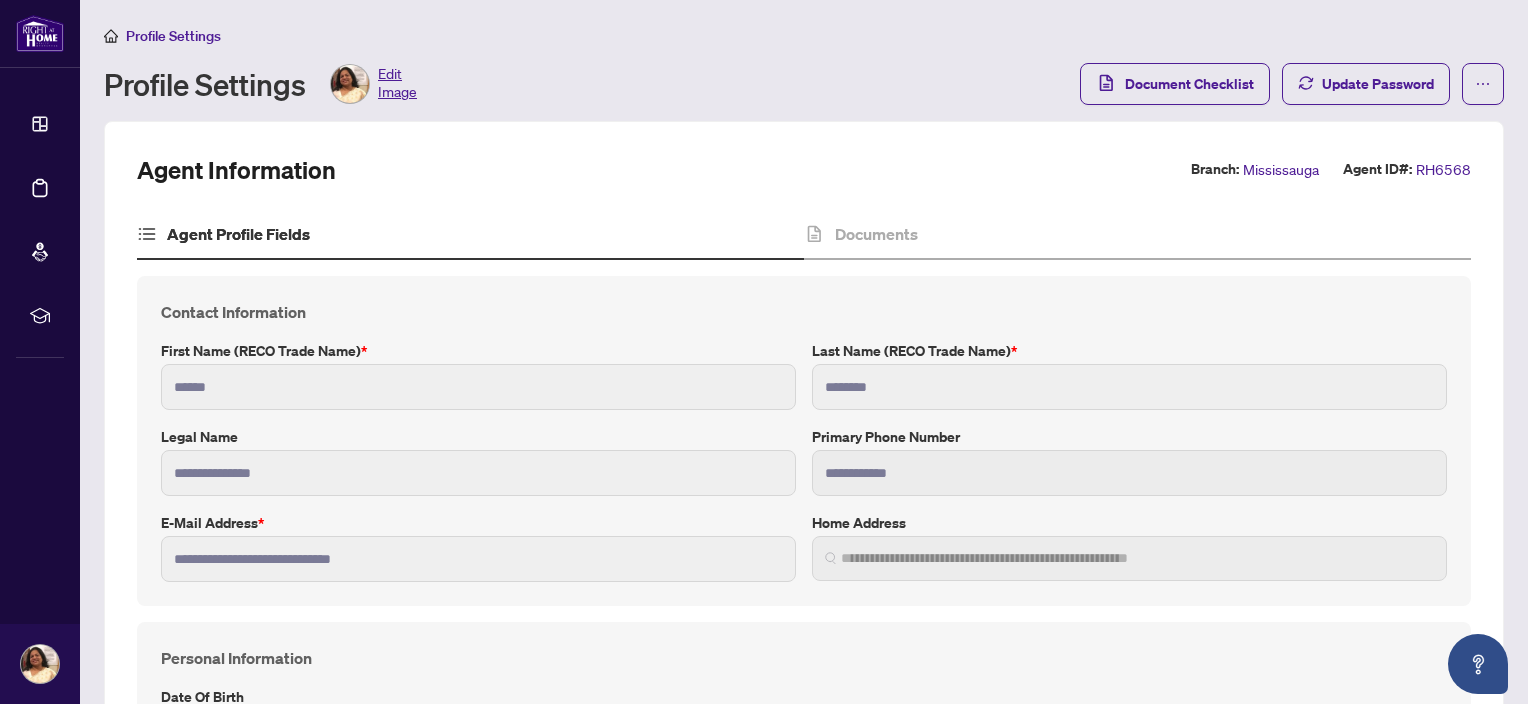 click on "Agent Information Branch: Mississauga Agent ID#: [AGENT ID]" at bounding box center (804, 170) 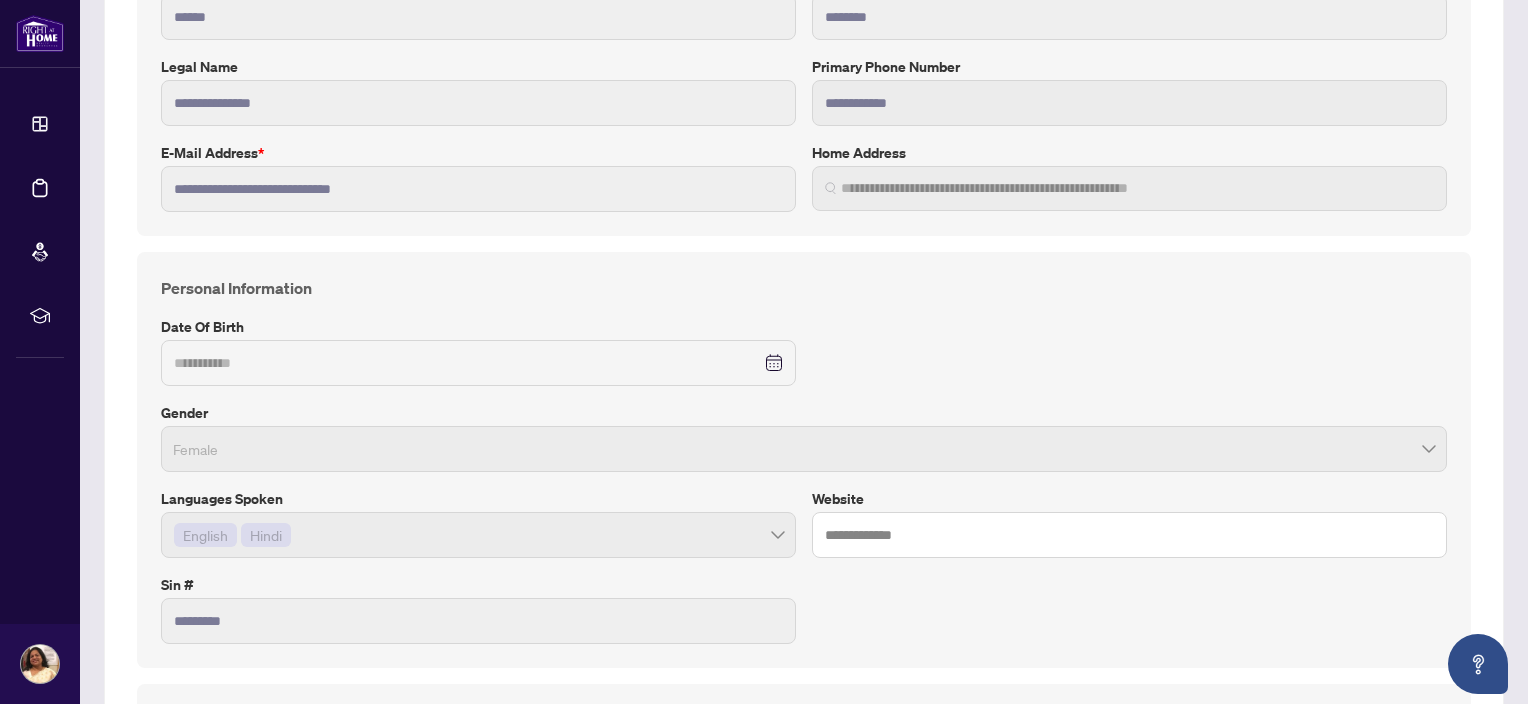 scroll, scrollTop: 387, scrollLeft: 0, axis: vertical 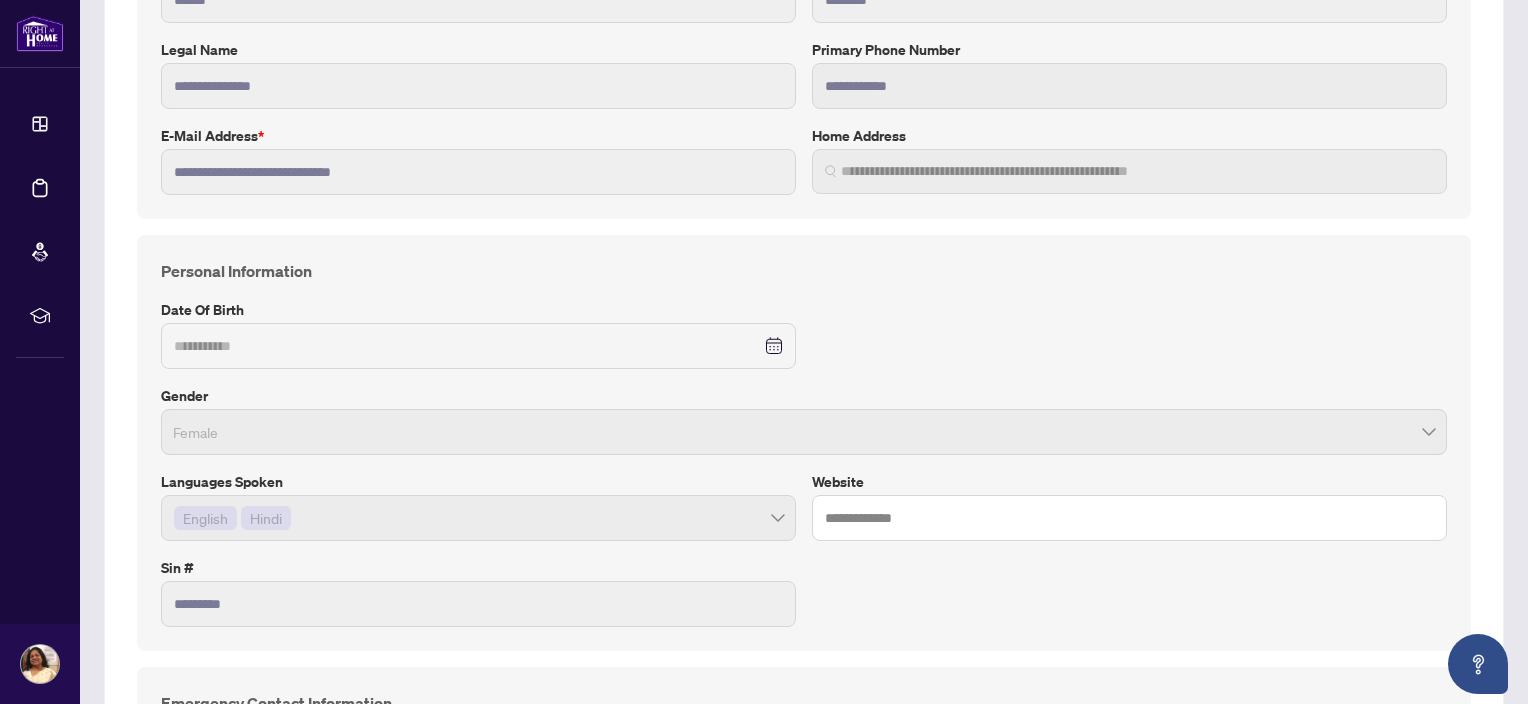 click on "English Hindi" at bounding box center (478, 518) 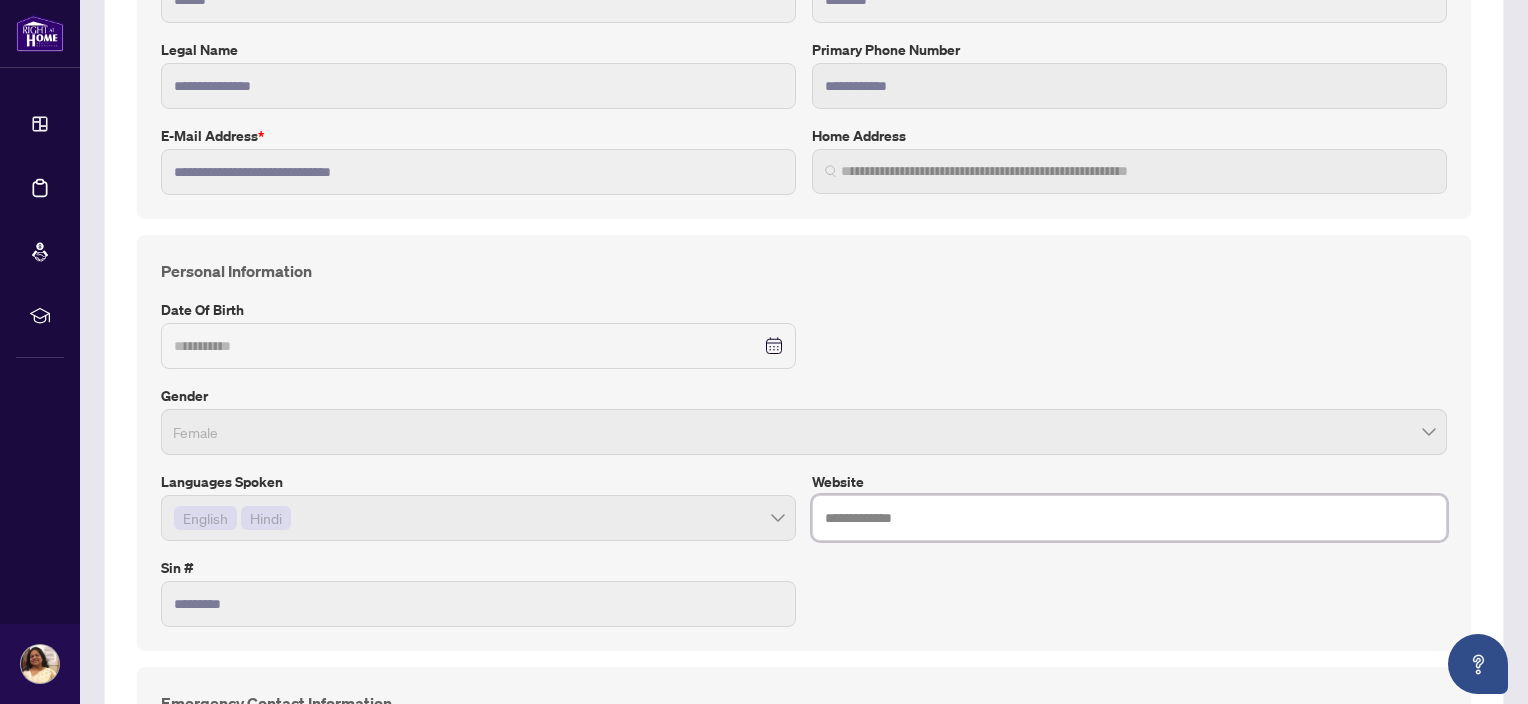 click at bounding box center (1129, 518) 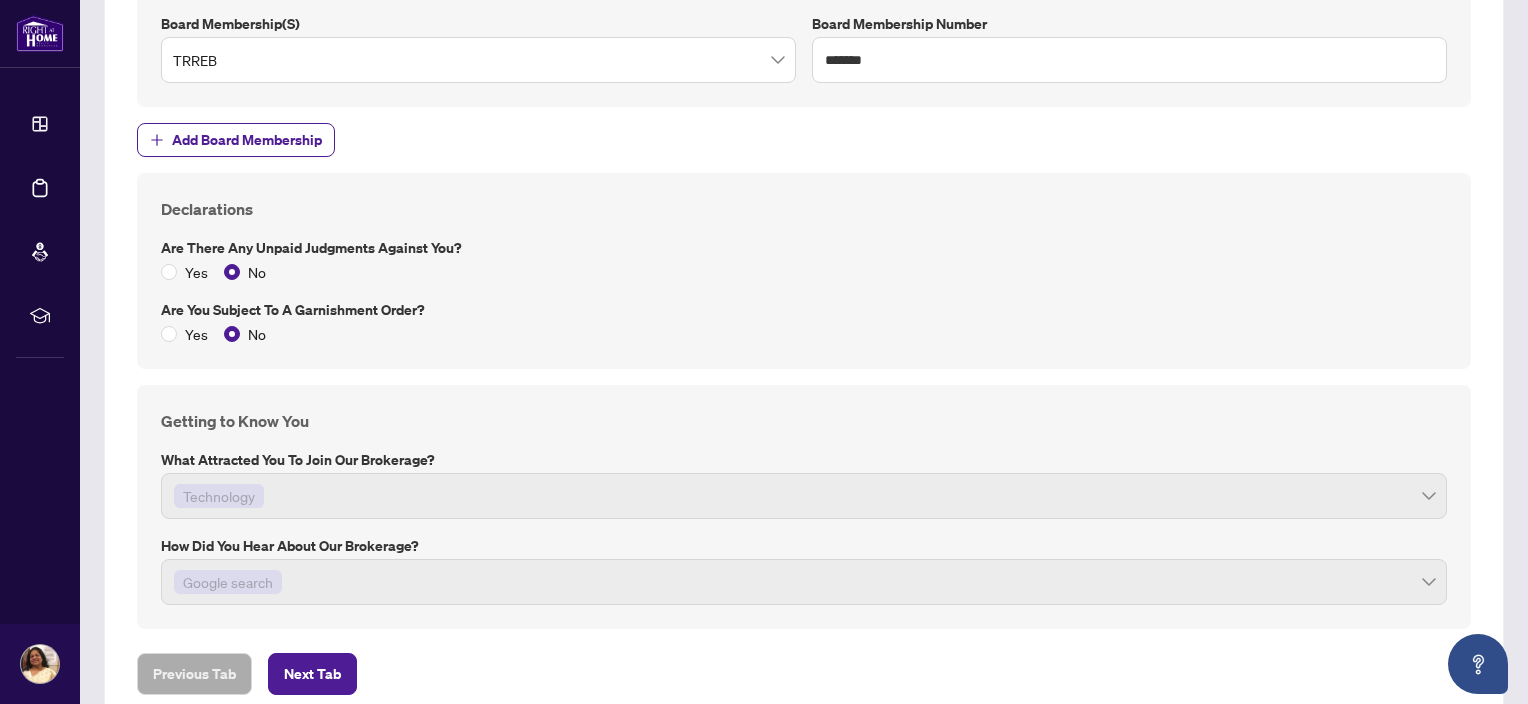 scroll, scrollTop: 2723, scrollLeft: 0, axis: vertical 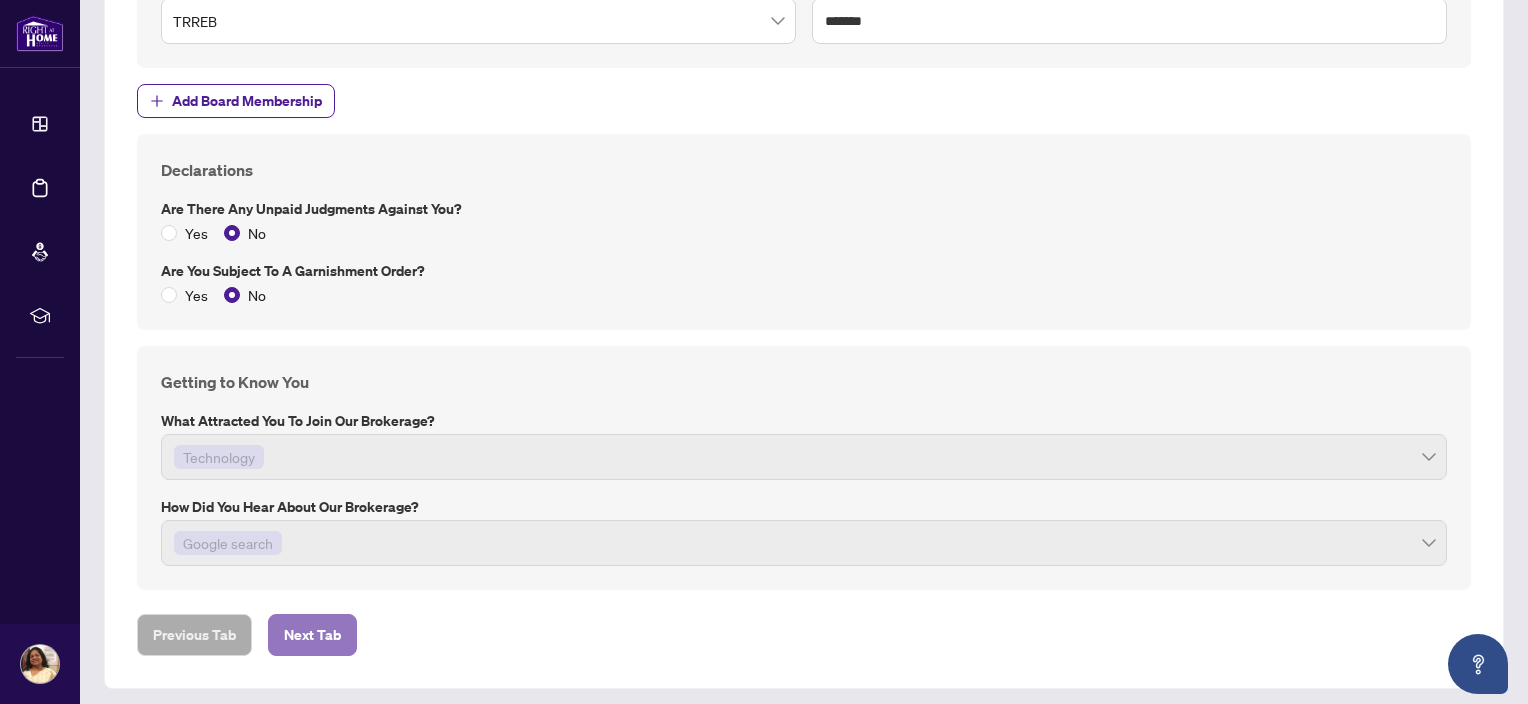 click on "Next Tab" at bounding box center [312, 635] 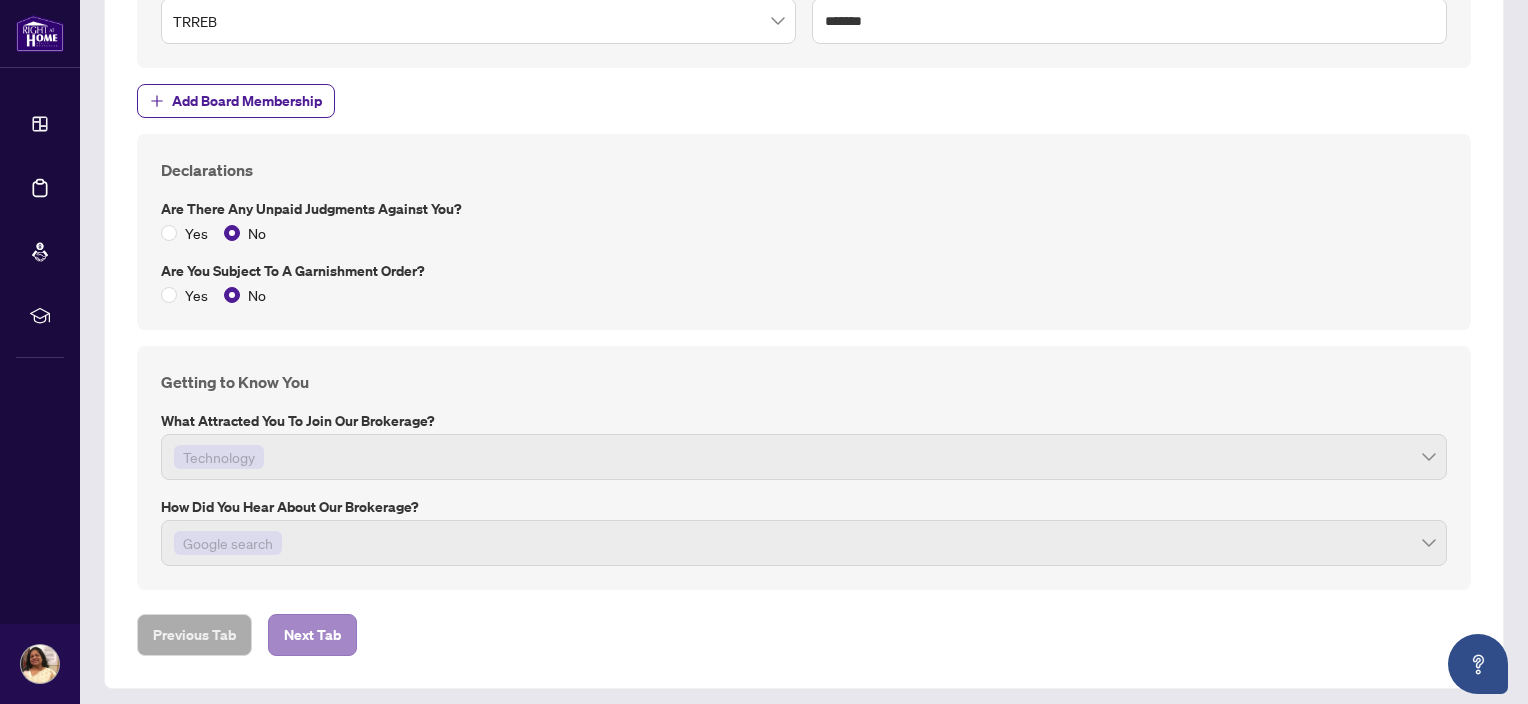 scroll, scrollTop: 0, scrollLeft: 0, axis: both 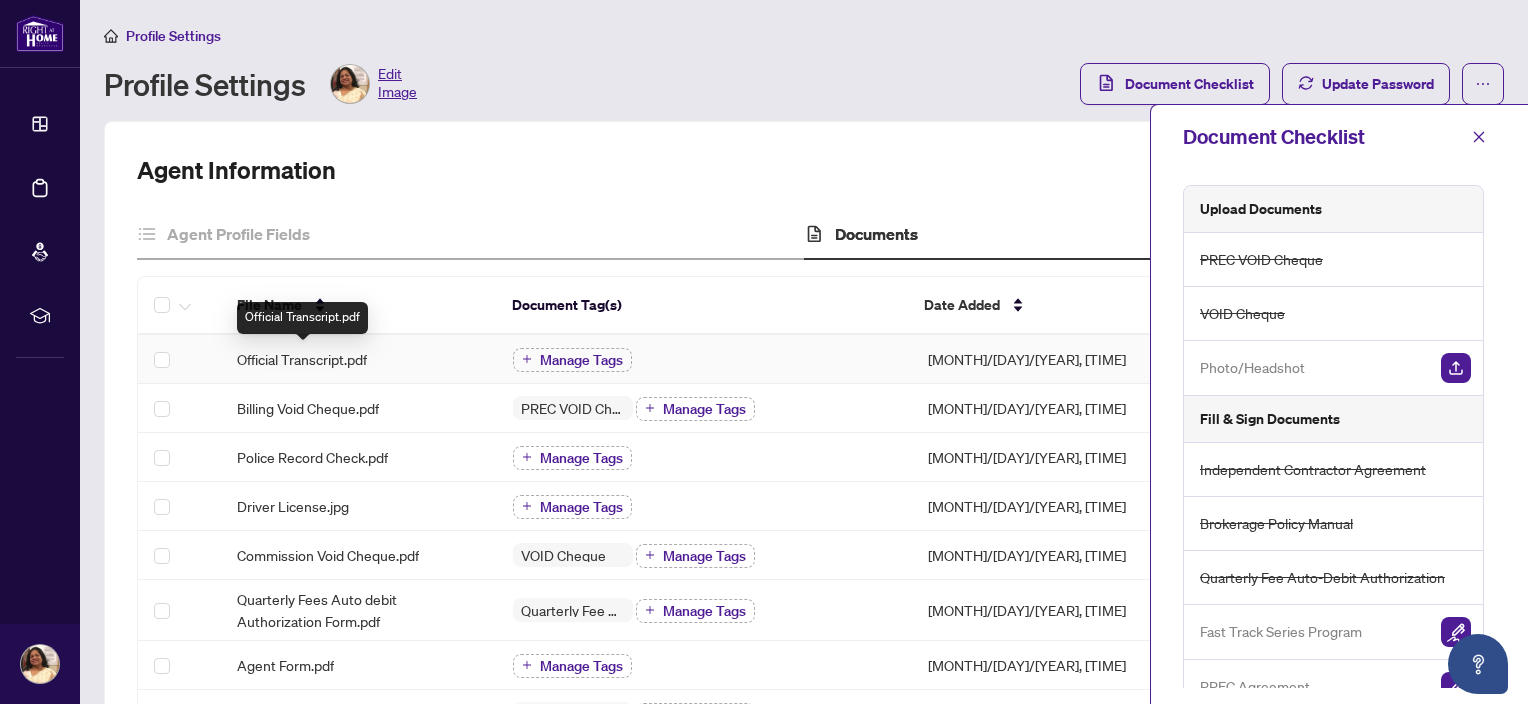 click on "Official Transcript.pdf" at bounding box center (302, 359) 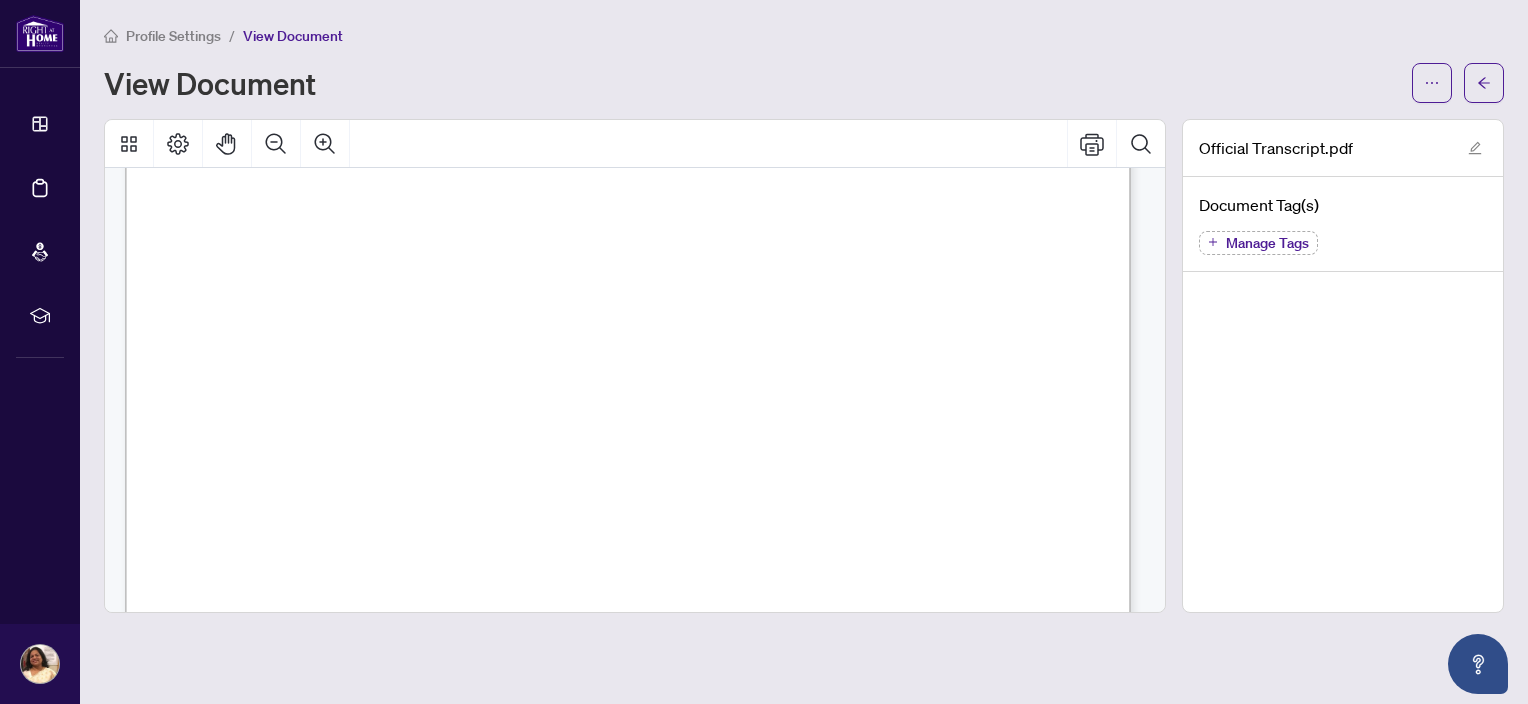 scroll, scrollTop: 1588, scrollLeft: 0, axis: vertical 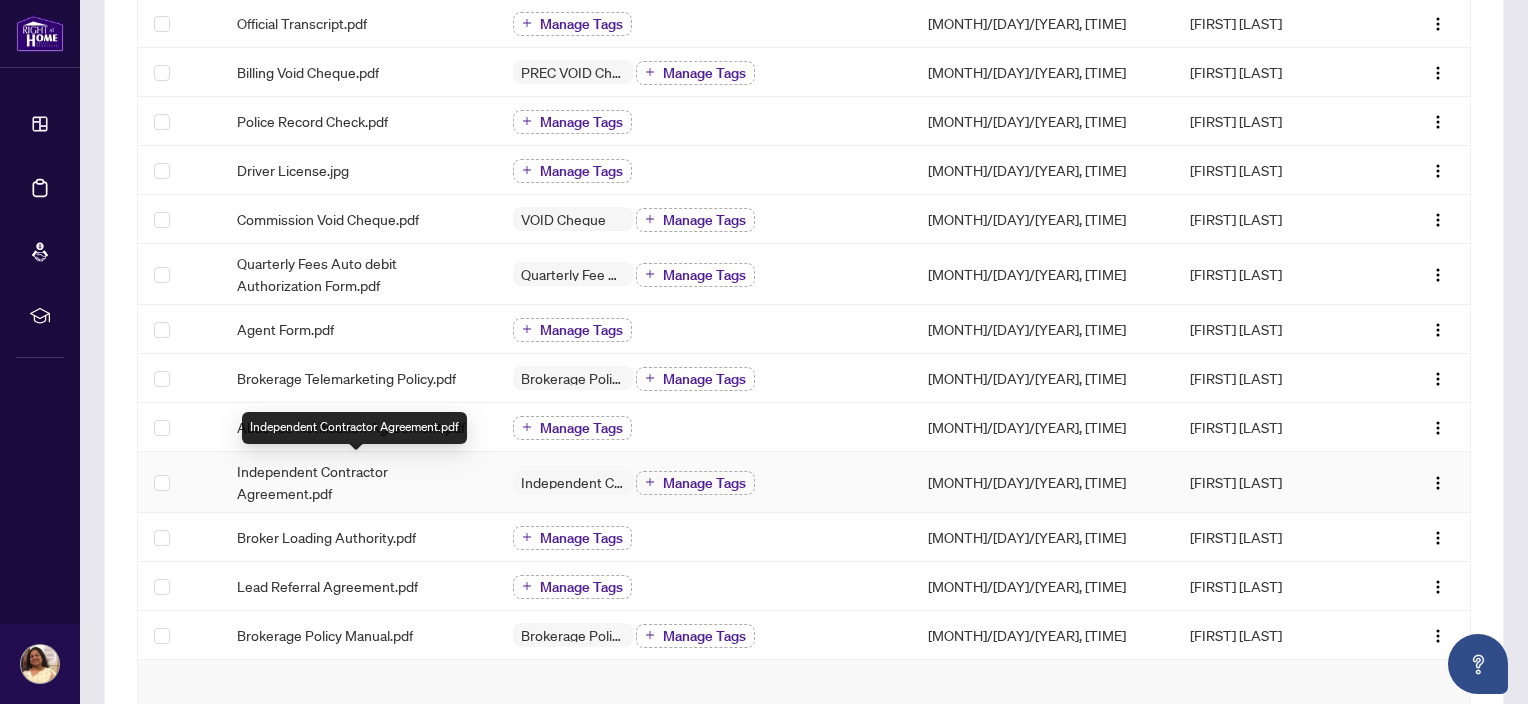 click on "Independent Contractor Agreement.pdf" at bounding box center [359, 482] 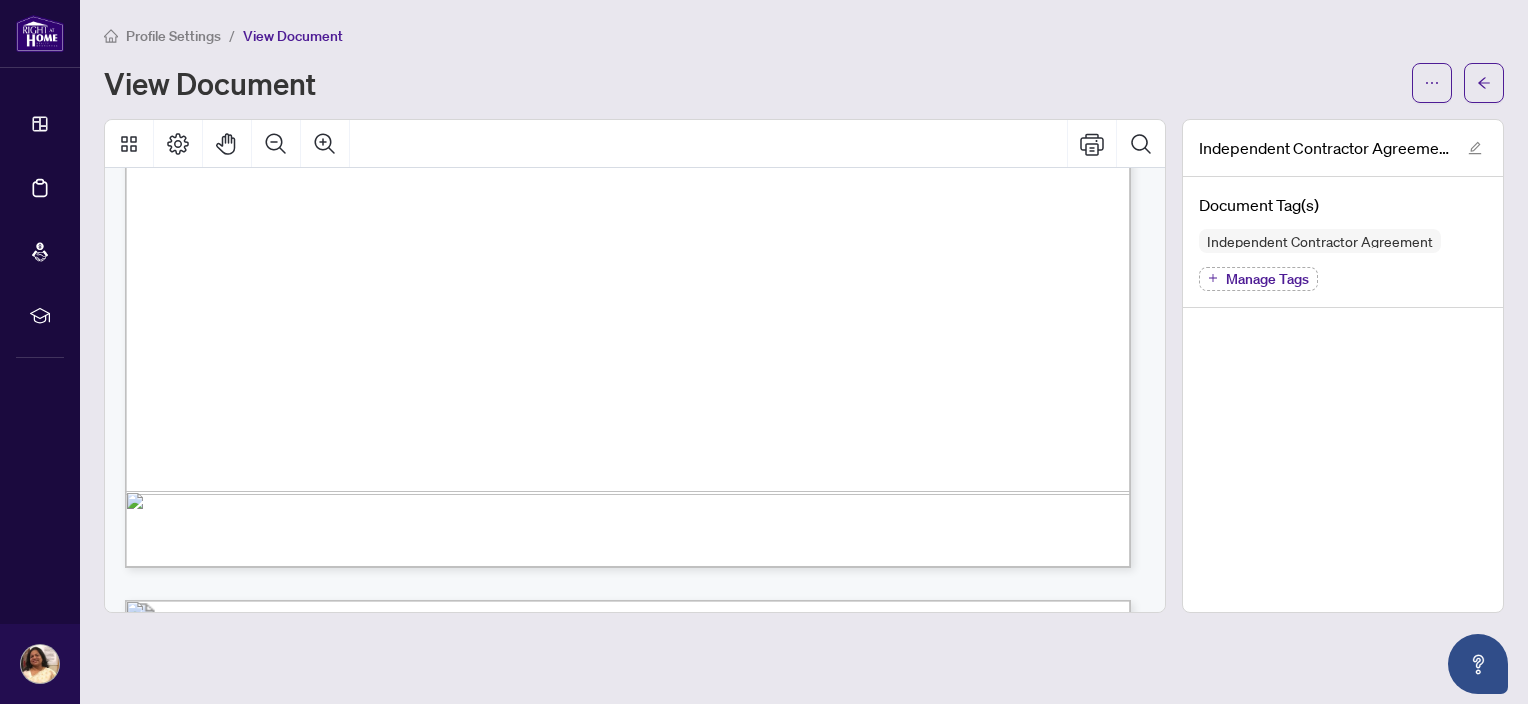scroll, scrollTop: 1432, scrollLeft: 0, axis: vertical 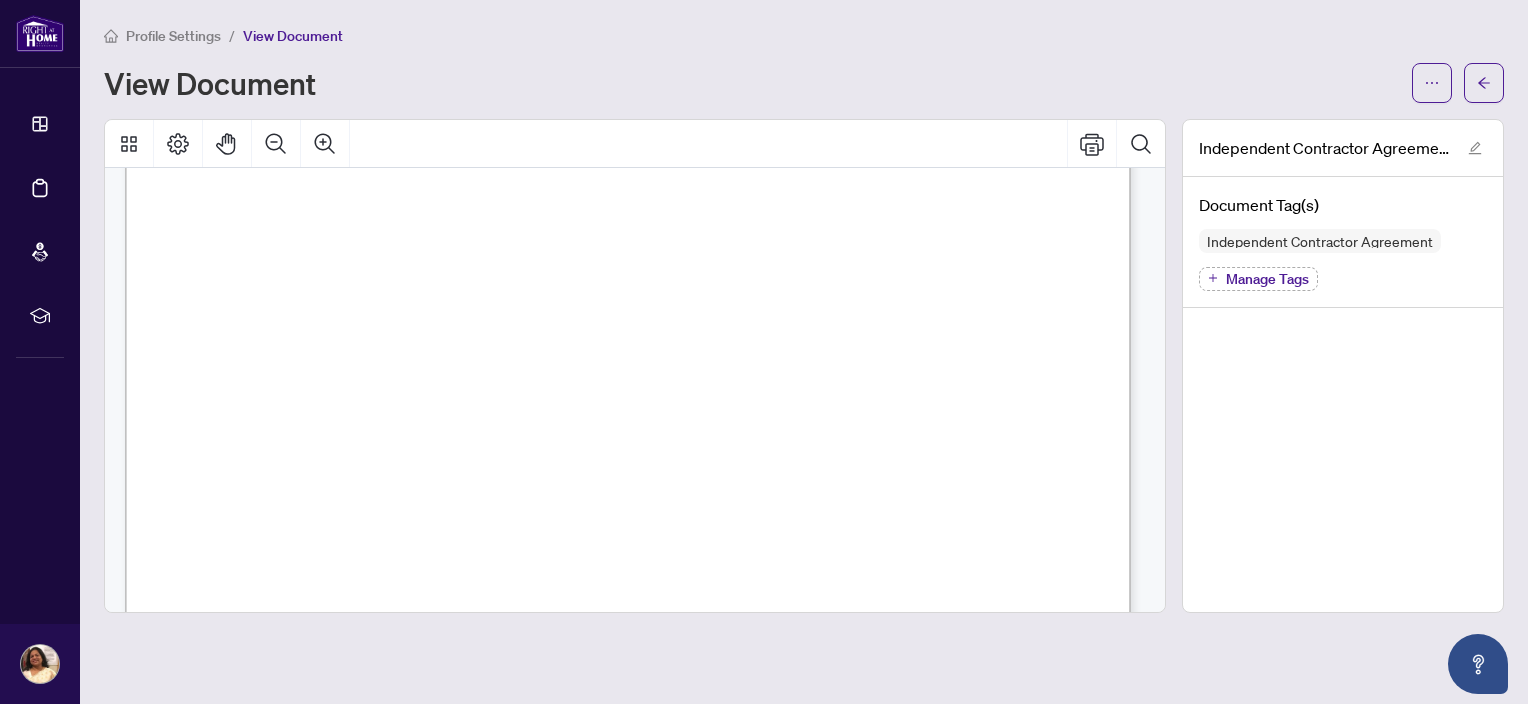 click on "aggregate Commission earned or to be earned in respect of any Transaction." at bounding box center [600, 414] 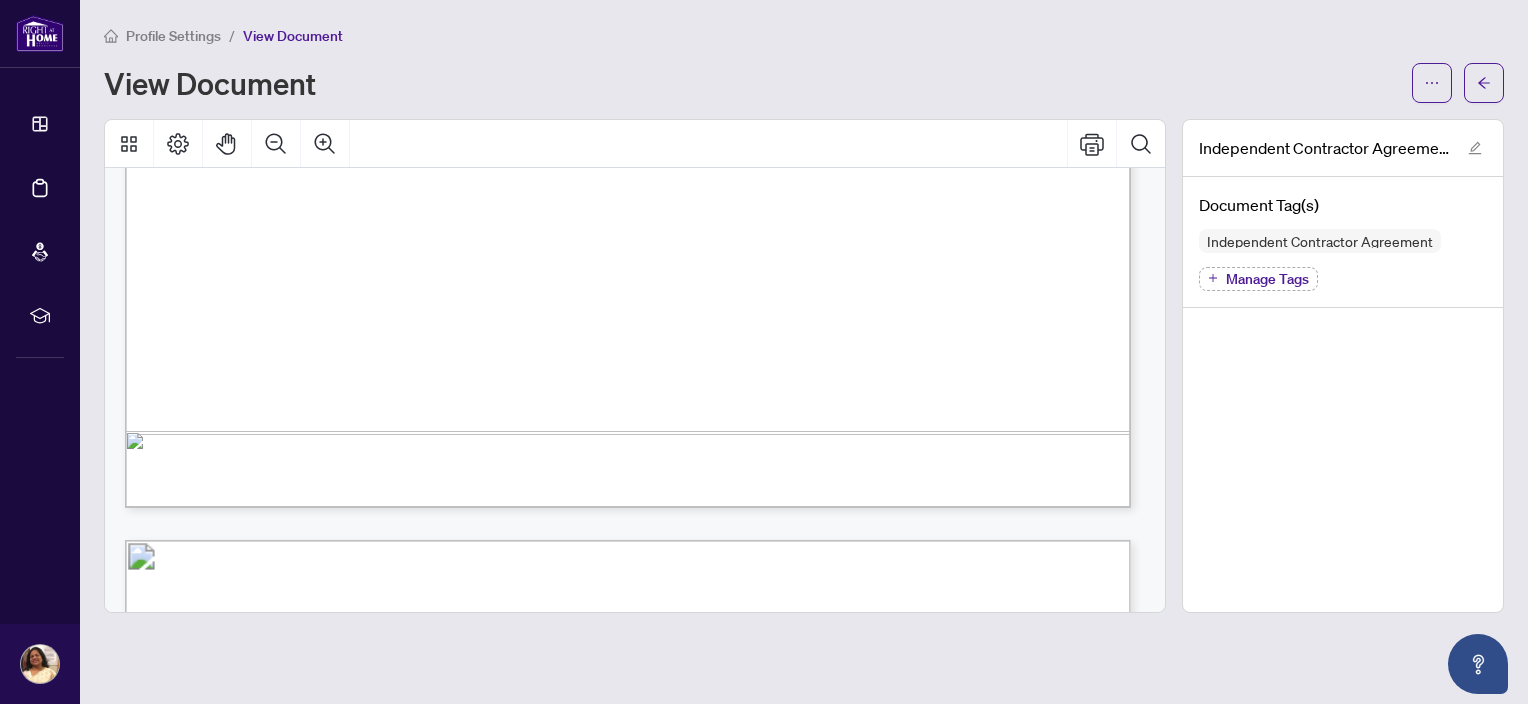 scroll, scrollTop: 6322, scrollLeft: 0, axis: vertical 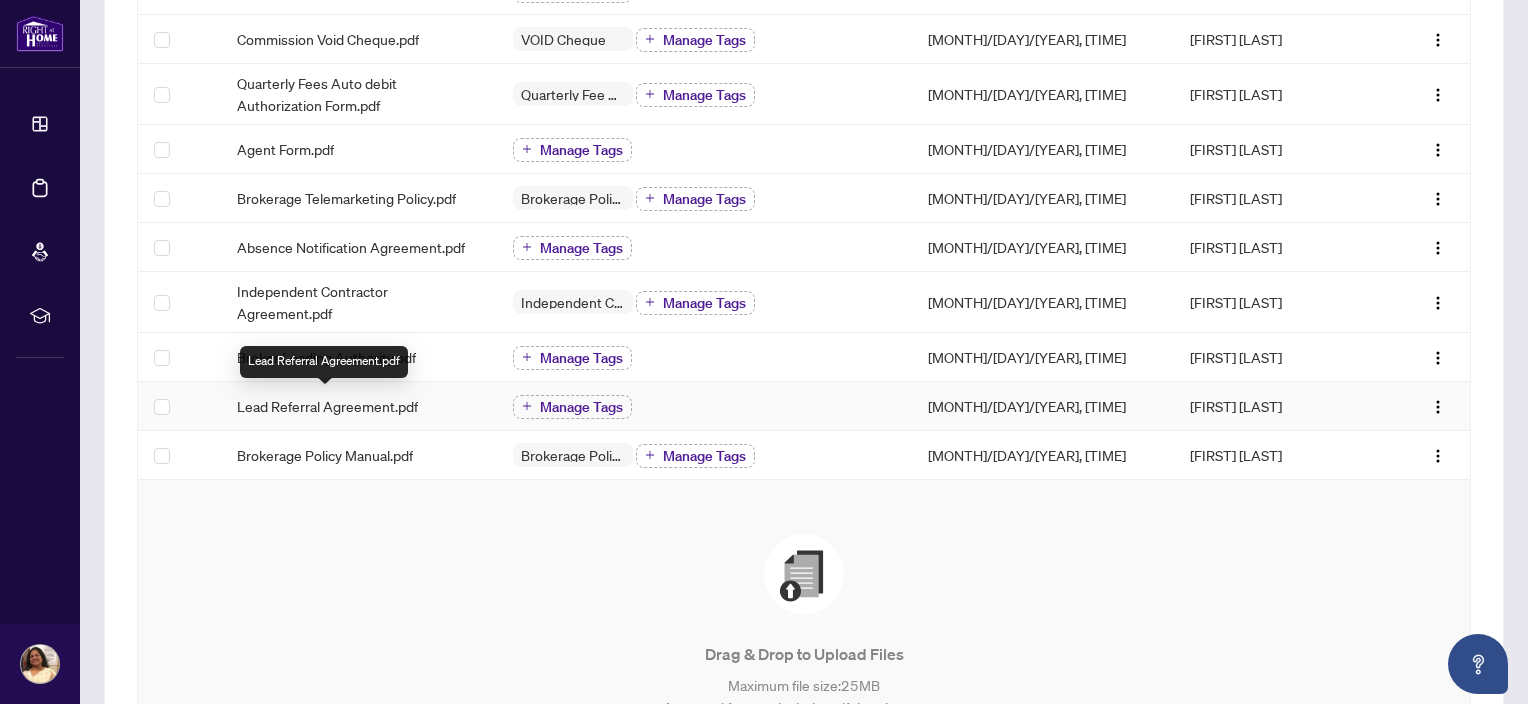 click on "Lead Referral Agreement.pdf" at bounding box center [327, 406] 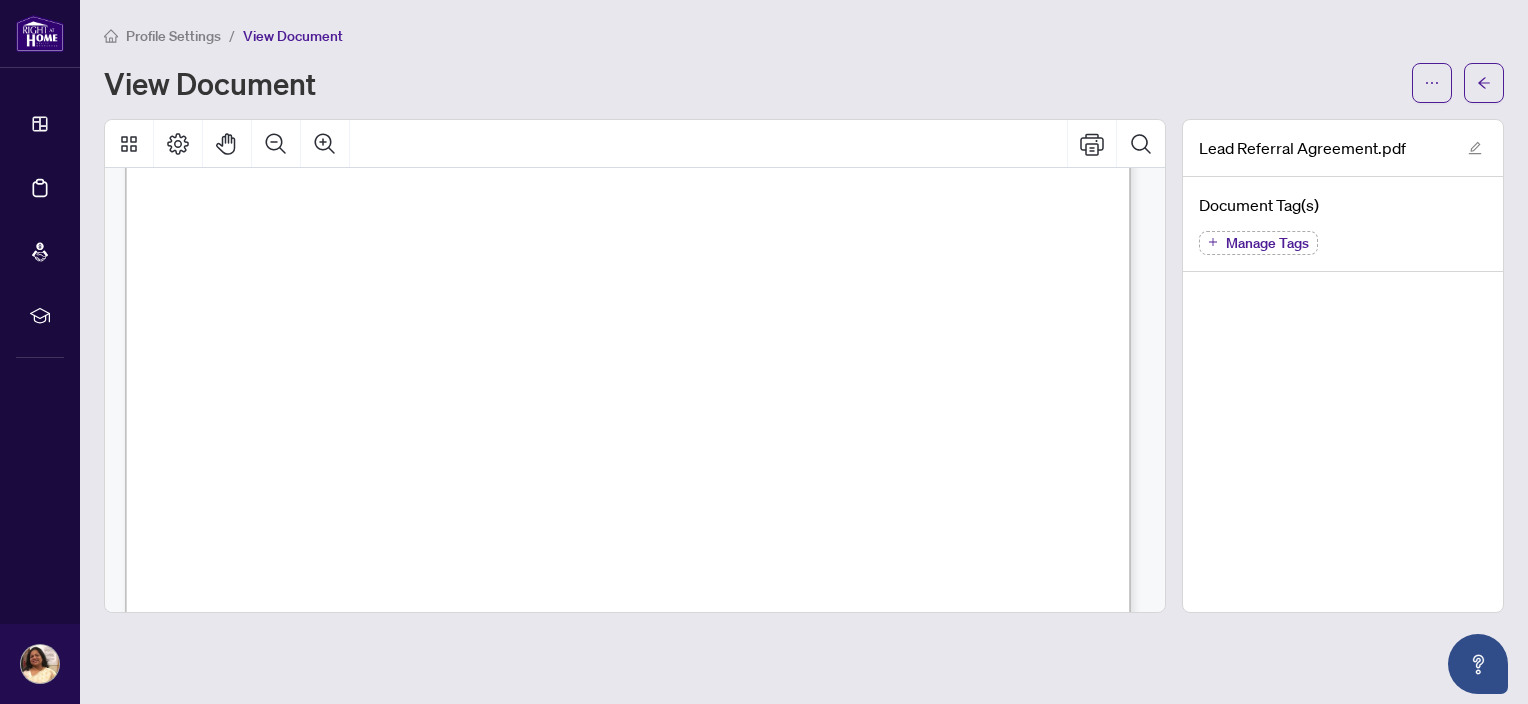 scroll, scrollTop: 636, scrollLeft: 0, axis: vertical 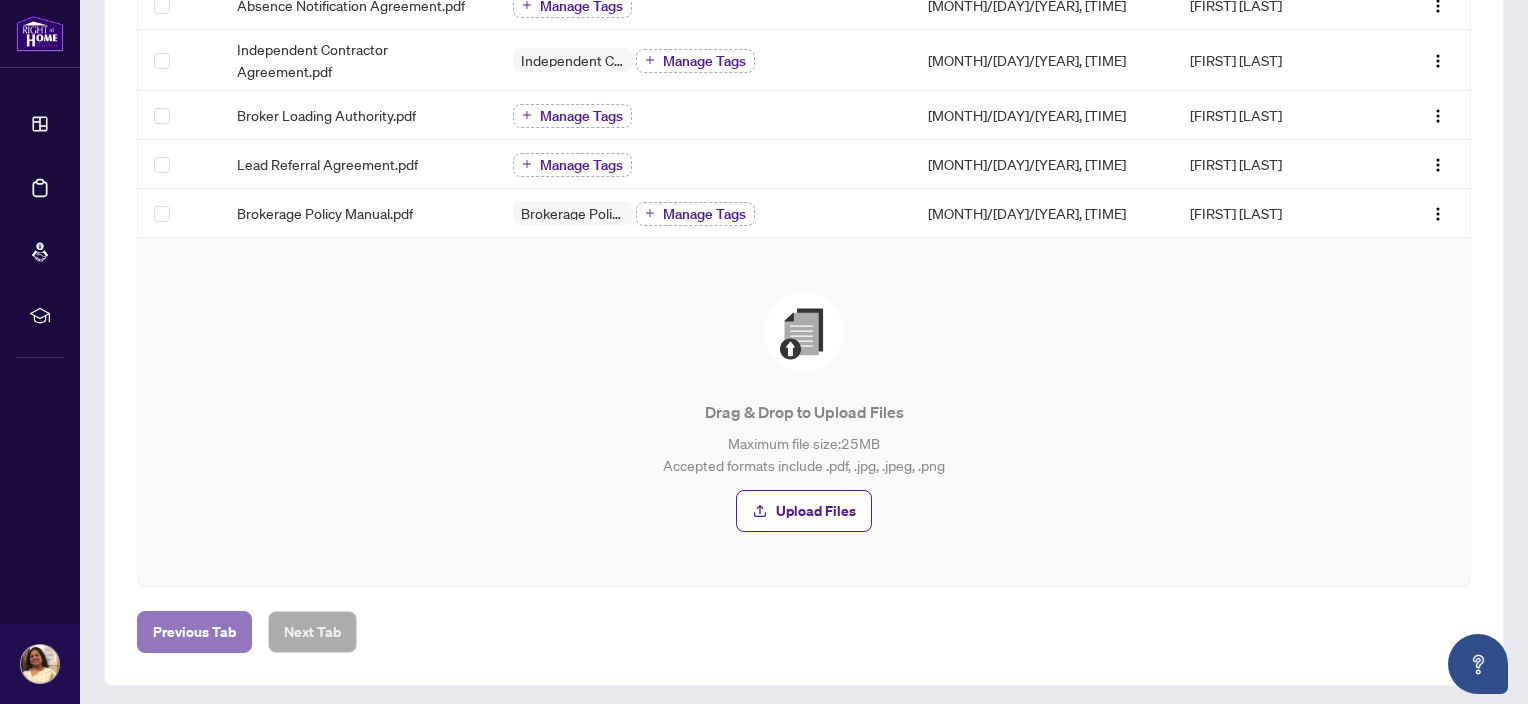 click on "Previous Tab" at bounding box center [194, 632] 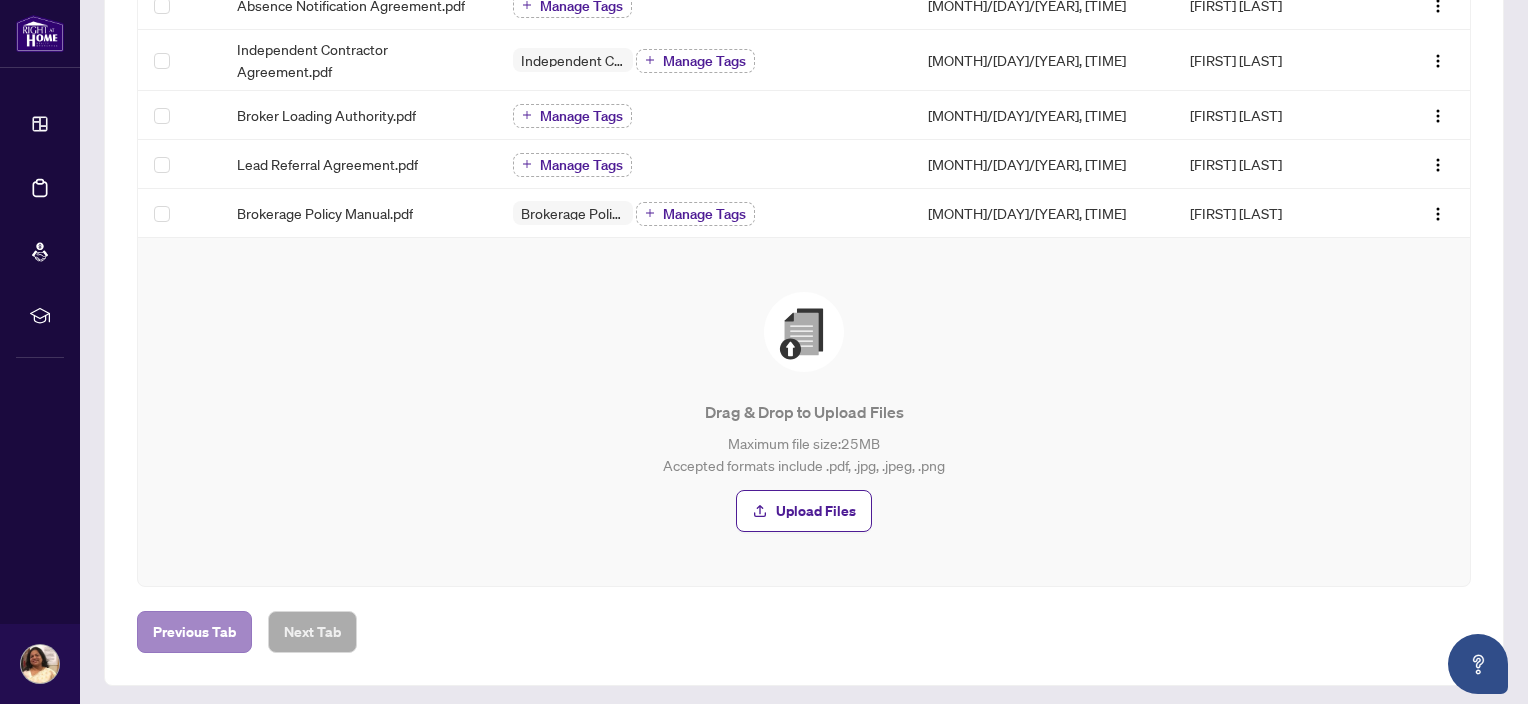 scroll, scrollTop: 0, scrollLeft: 0, axis: both 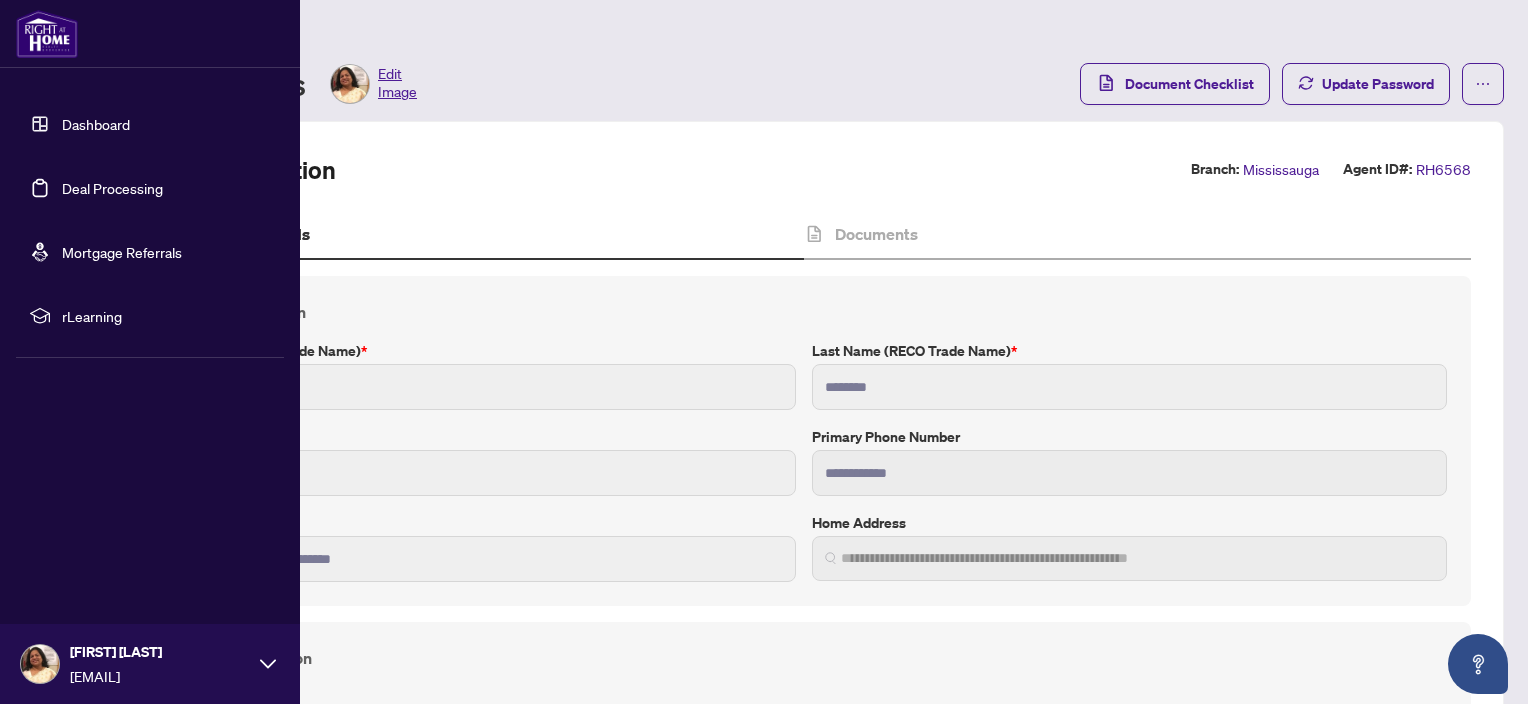 click on "Dashboard" at bounding box center [96, 124] 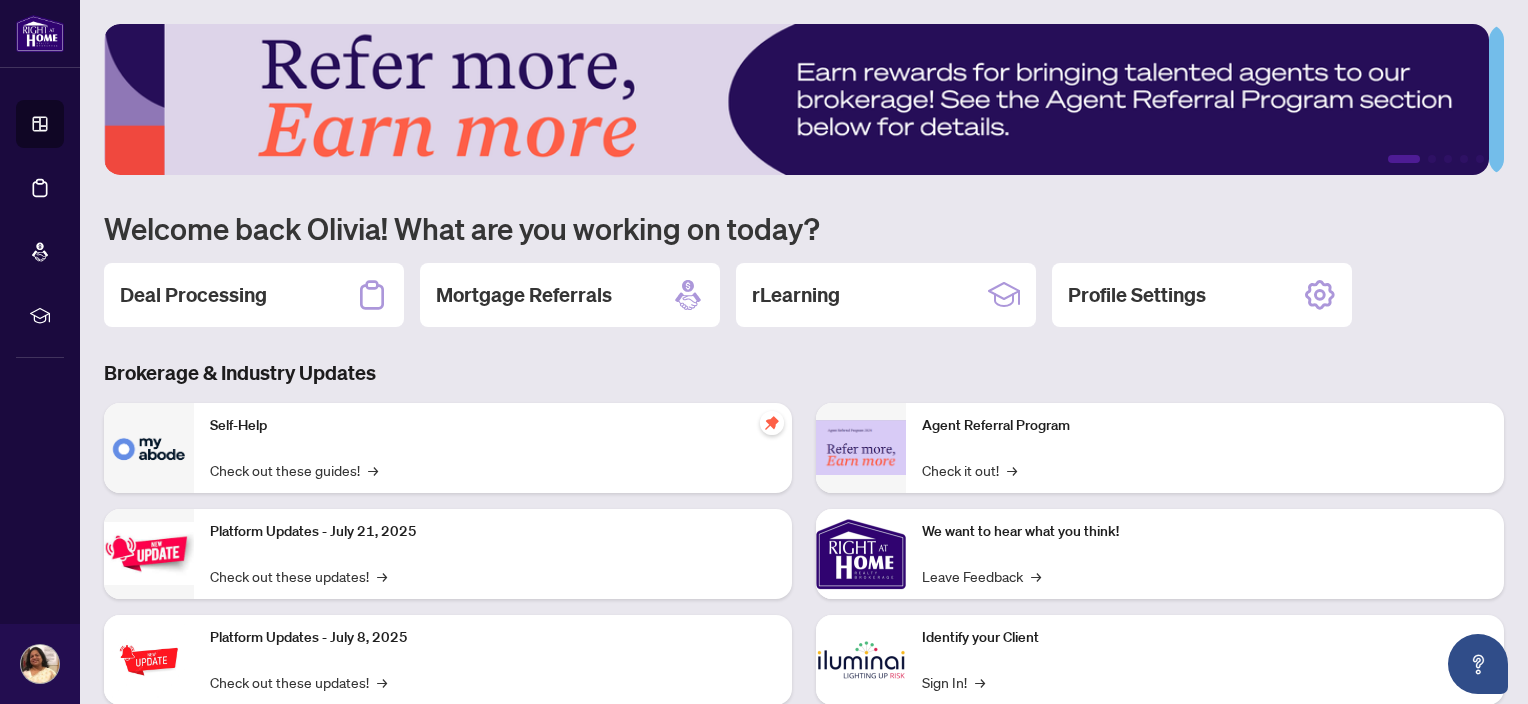 click on "1 2 3 4 5 Welcome back [FIRST]! What are you working on today? Deal Processing Mortgage Referrals rLearning Profile Settings Brokerage & Industry Updates Self-Help Check out these guides! → Platform Updates - July 21, 2025 Check out these updates! → Platform Updates - July 8, 2025 Check out these updates! → Platform Updates - June 23, 2025 Check out these updates! → Agent Referral Program Check it out! → We want to hear what you think! Leave Feedback → Identify your Client Sign In! → Sail Away With 8Twelve Check it Out! →" at bounding box center [804, 432] 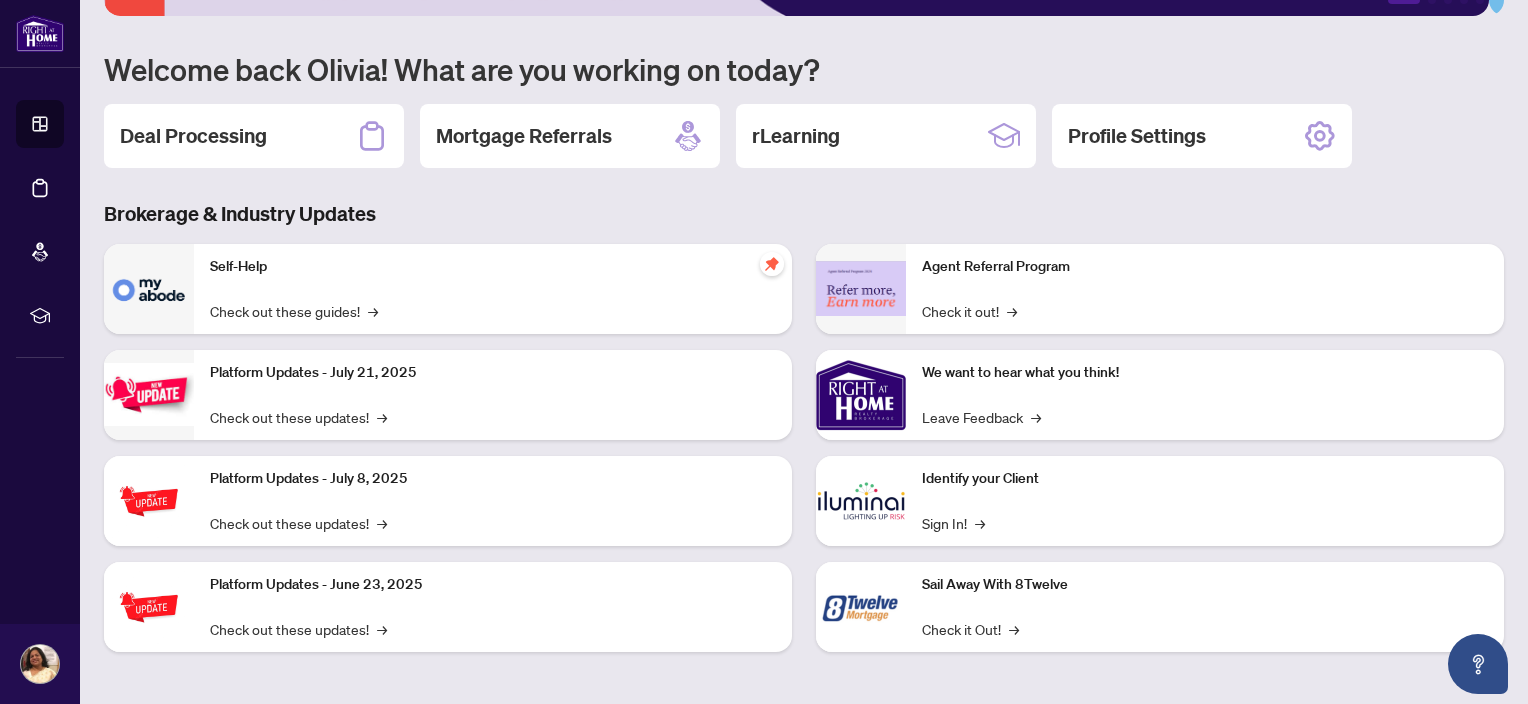 scroll, scrollTop: 158, scrollLeft: 0, axis: vertical 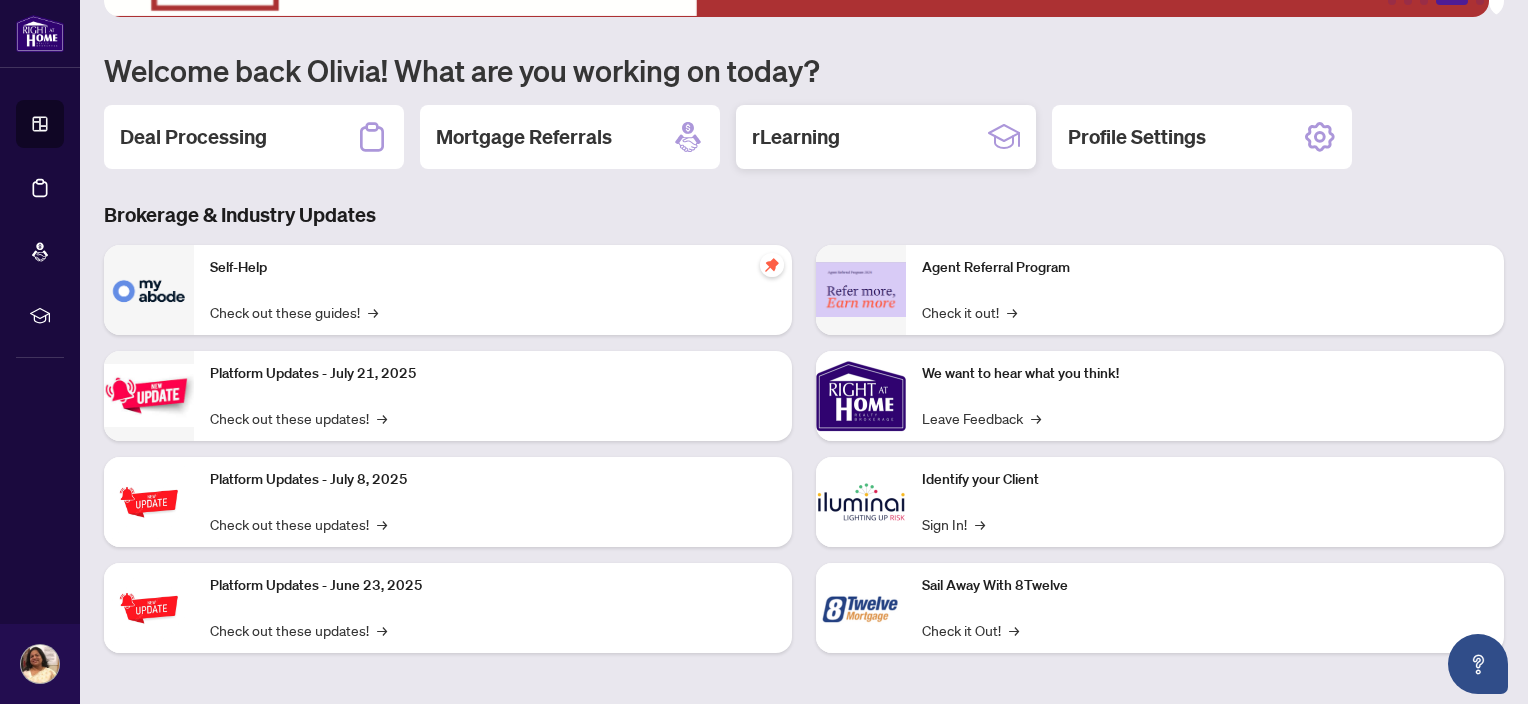 click on "rLearning" at bounding box center (796, 137) 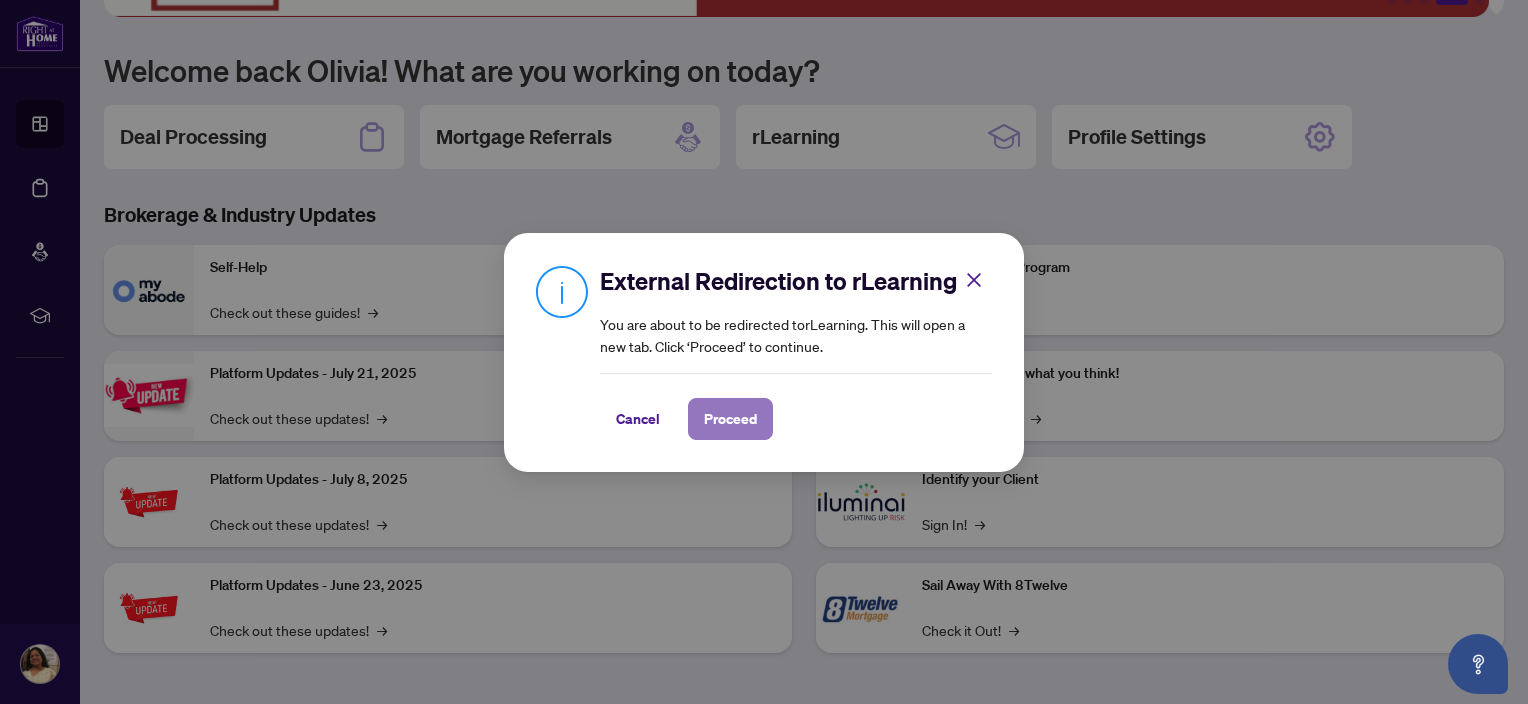 click on "Proceed" at bounding box center [730, 419] 